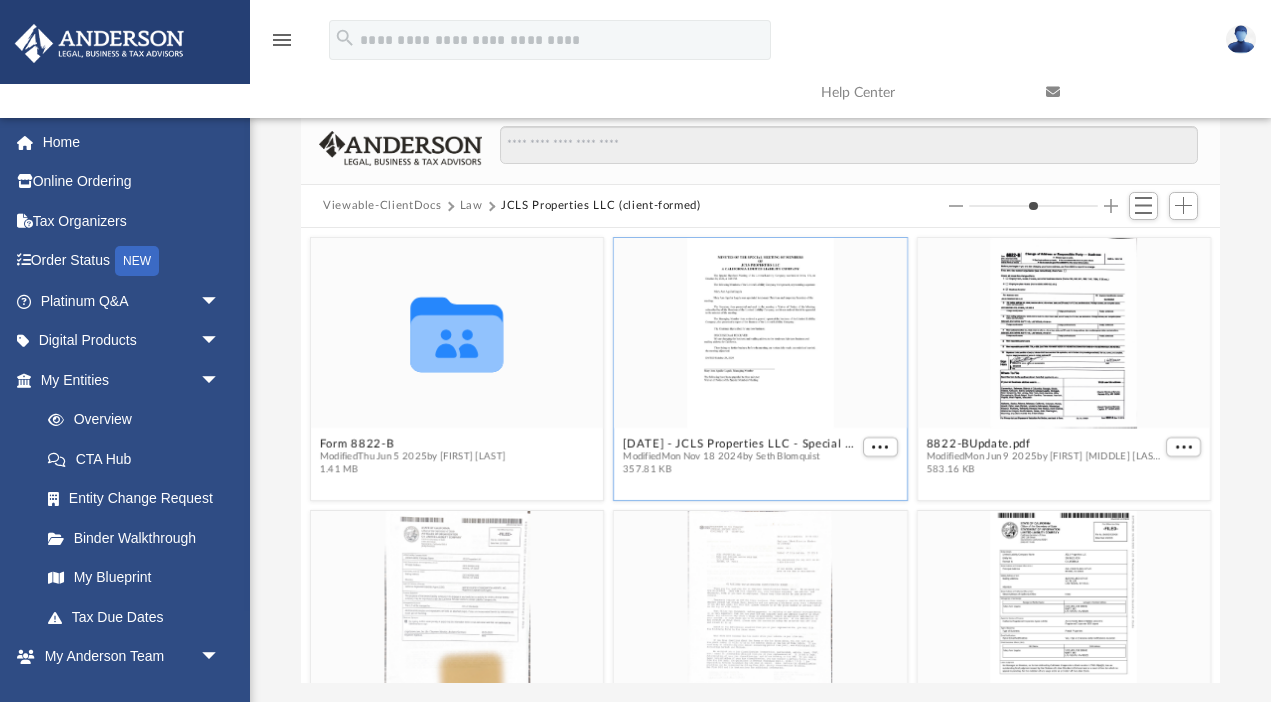 scroll, scrollTop: 0, scrollLeft: 0, axis: both 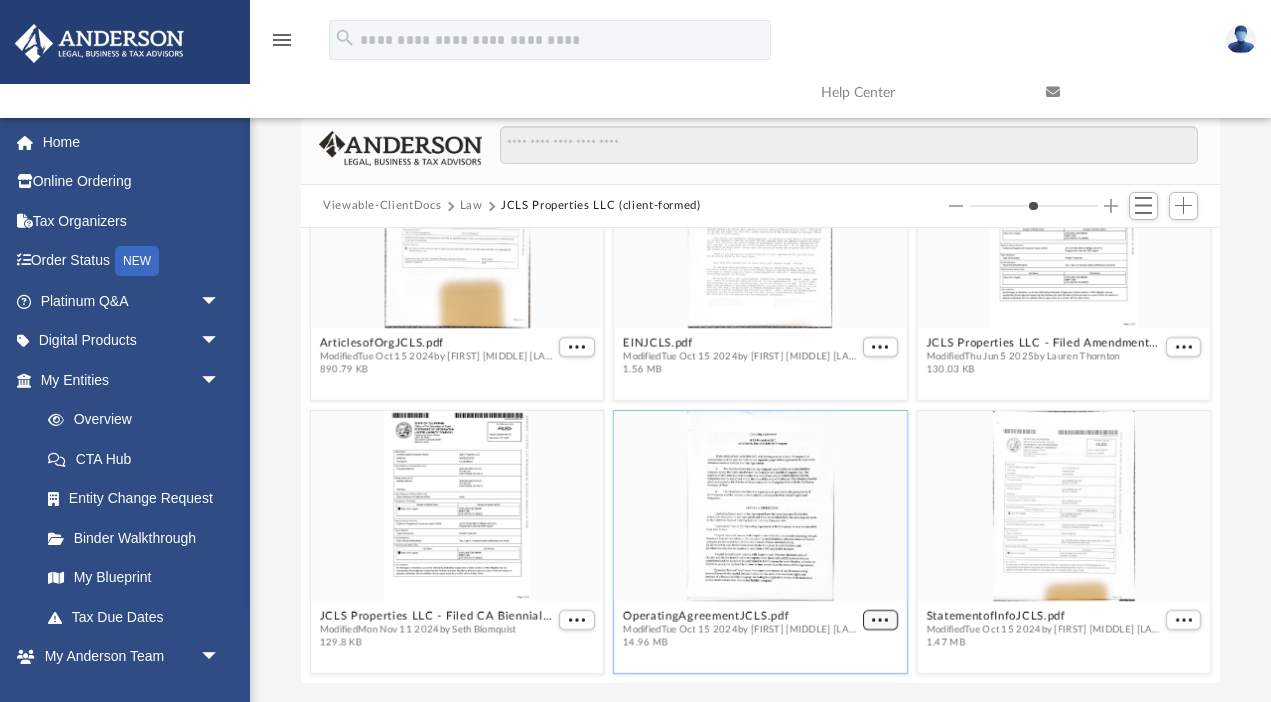 click at bounding box center (881, 620) 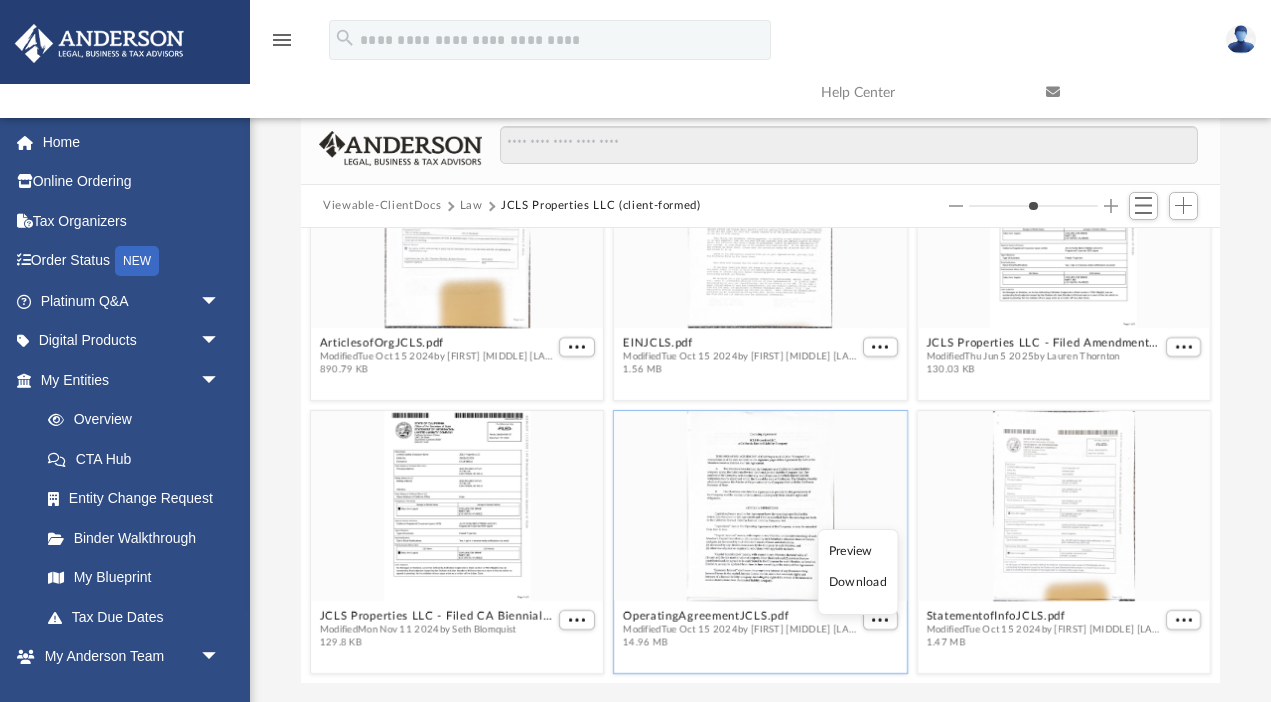 click on "Download" at bounding box center (858, 582) 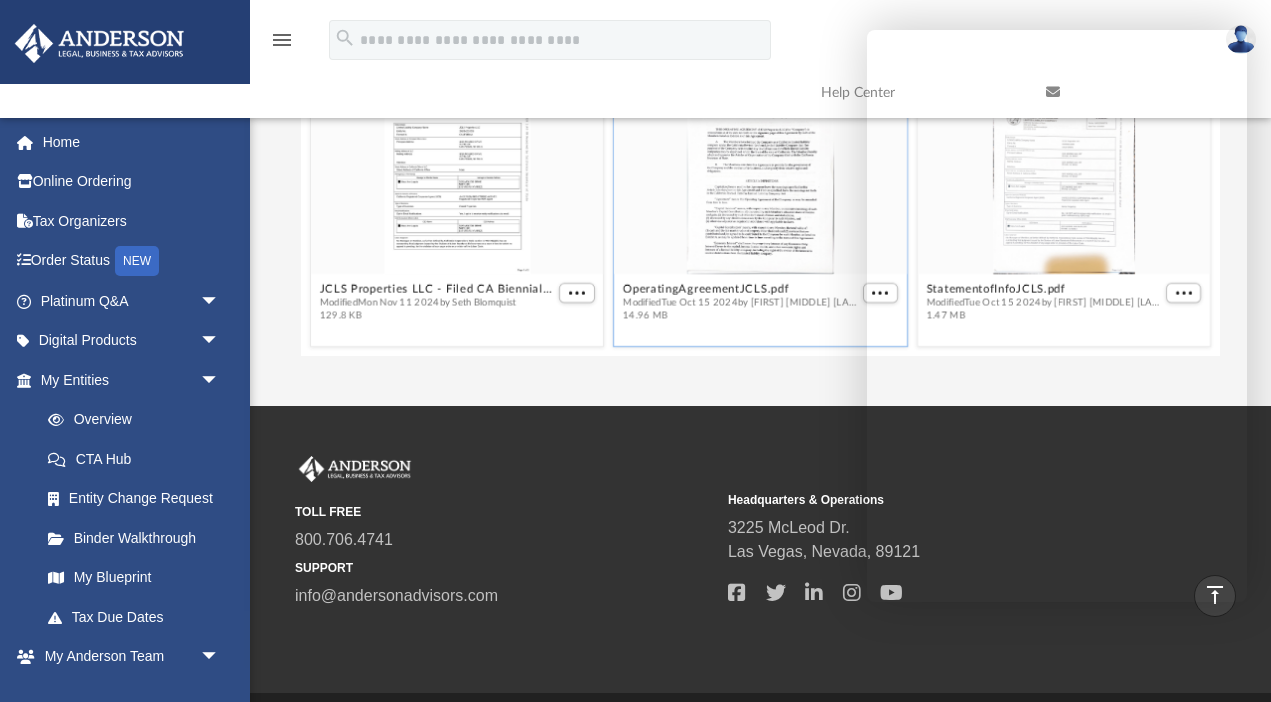 scroll, scrollTop: 389, scrollLeft: 0, axis: vertical 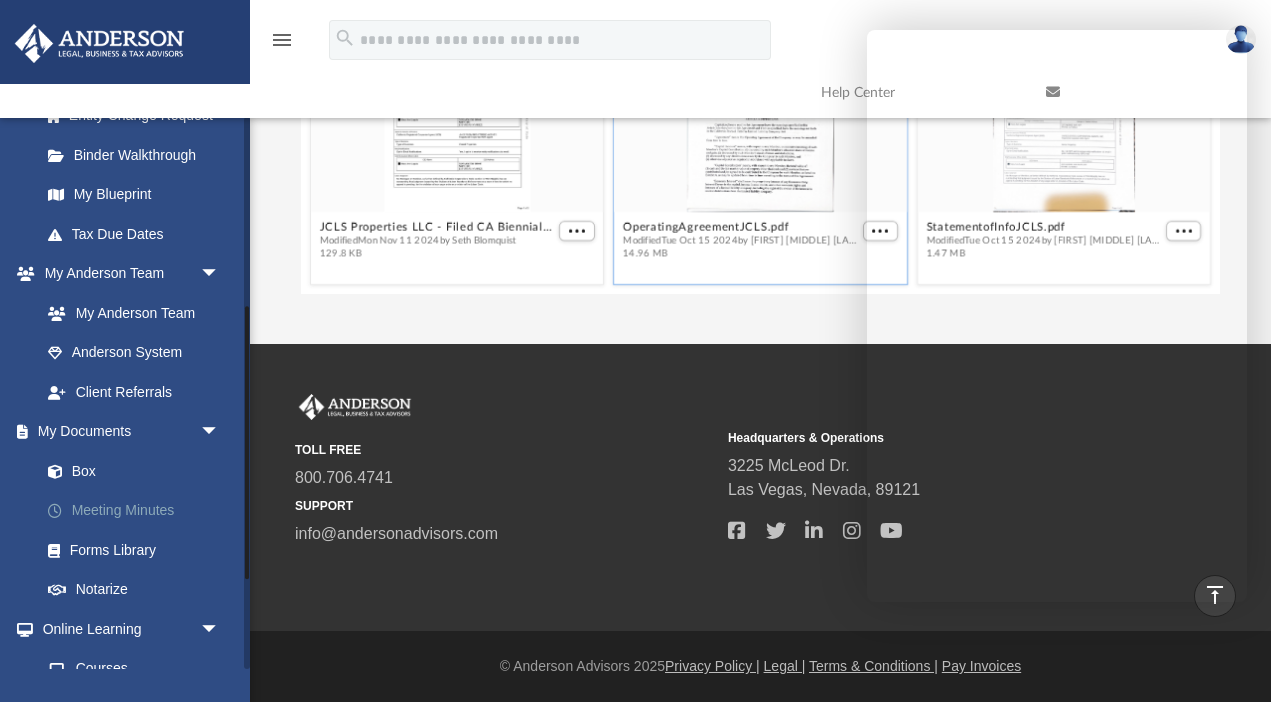 click on "Meeting Minutes" at bounding box center (139, 511) 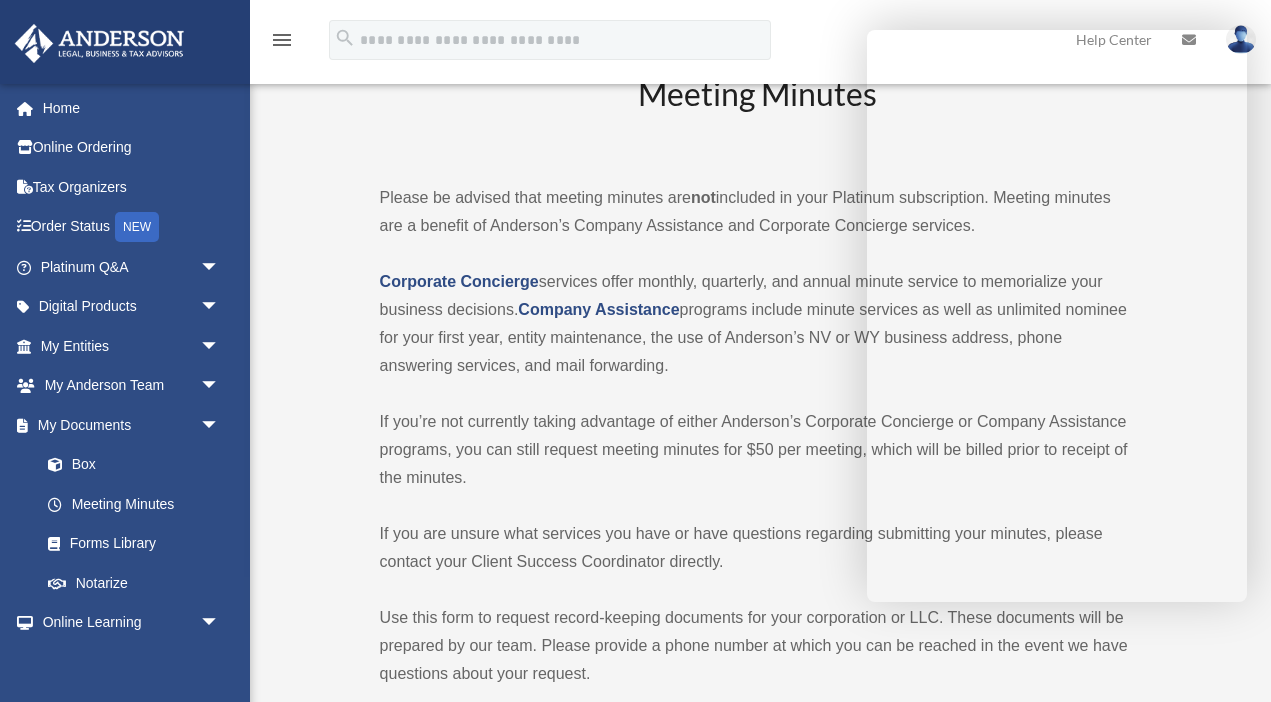 scroll, scrollTop: 40, scrollLeft: 0, axis: vertical 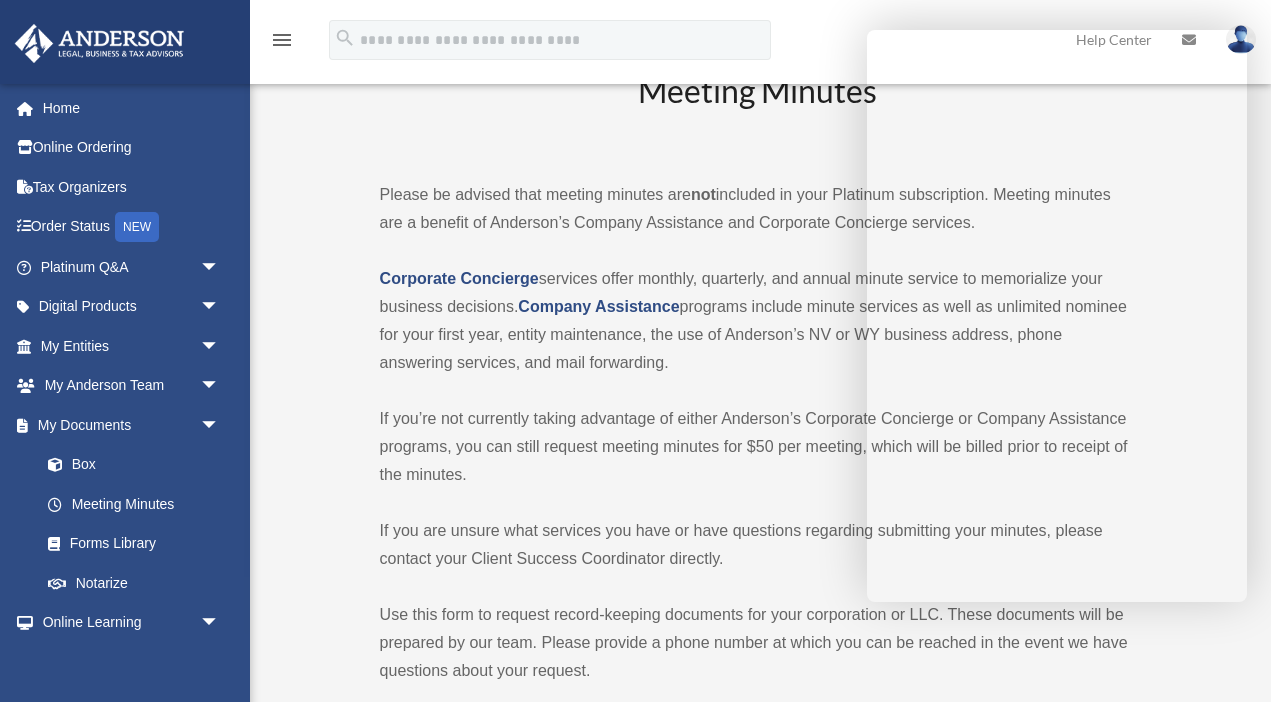 click on "Meeting Minutes
Please be advised that meeting minutes are  not  included in your Platinum subscription. Meeting minutes are a benefit of Anderson’s Company Assistance and Corporate Concierge services.
Corporate Concierge  services offer monthly, quarterly, and annual minute service to memorialize your business decisions.  Company Assistance  programs include minute services as well as unlimited nominee for your first year, entity maintenance, the use of Anderson’s NV or WY business address, phone answering services, and mail forwarding.
If you’re not currently taking advantage of either Anderson’s Corporate Concierge or Company Assistance programs, you can still request meeting minutes for $50 per meeting, which will be billed prior to receipt of the minutes.
If you are unsure what services you have or have questions regarding submitting your minutes, please contact your Client Success Coordinator directly.
Here are some examples of the types of documents we can prepare:
)." at bounding box center [758, 2623] 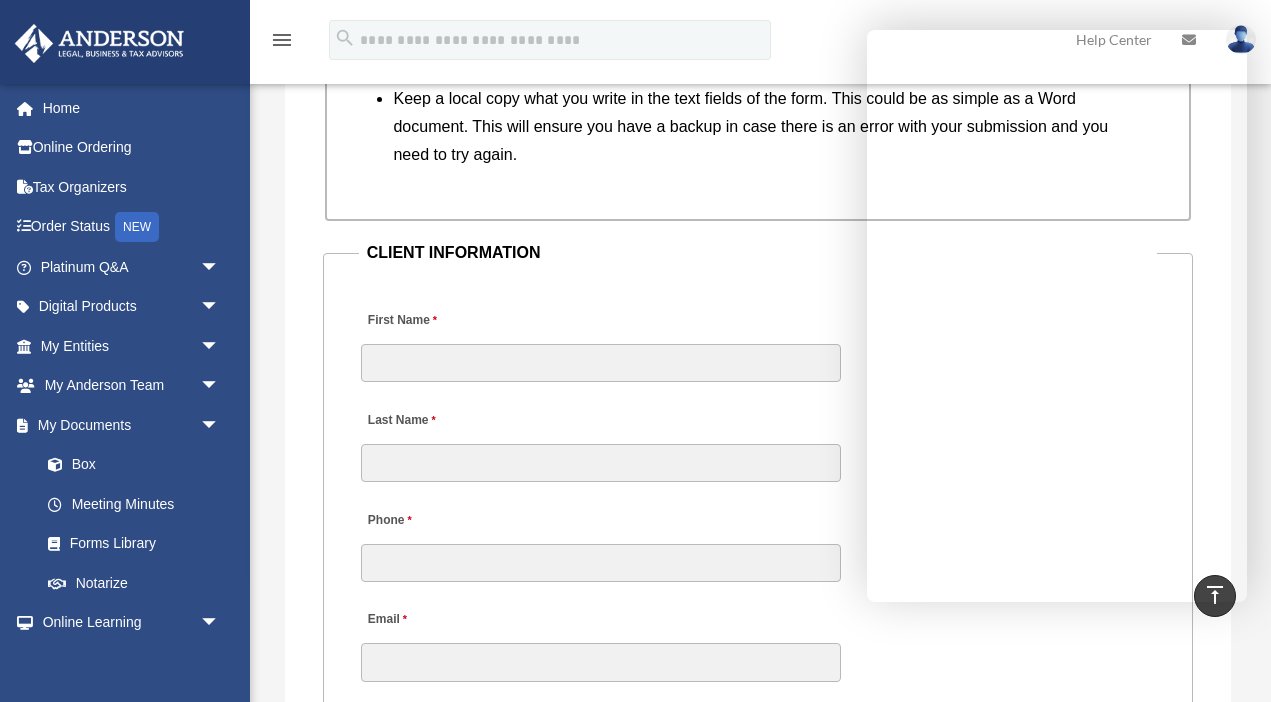 scroll, scrollTop: 2086, scrollLeft: 0, axis: vertical 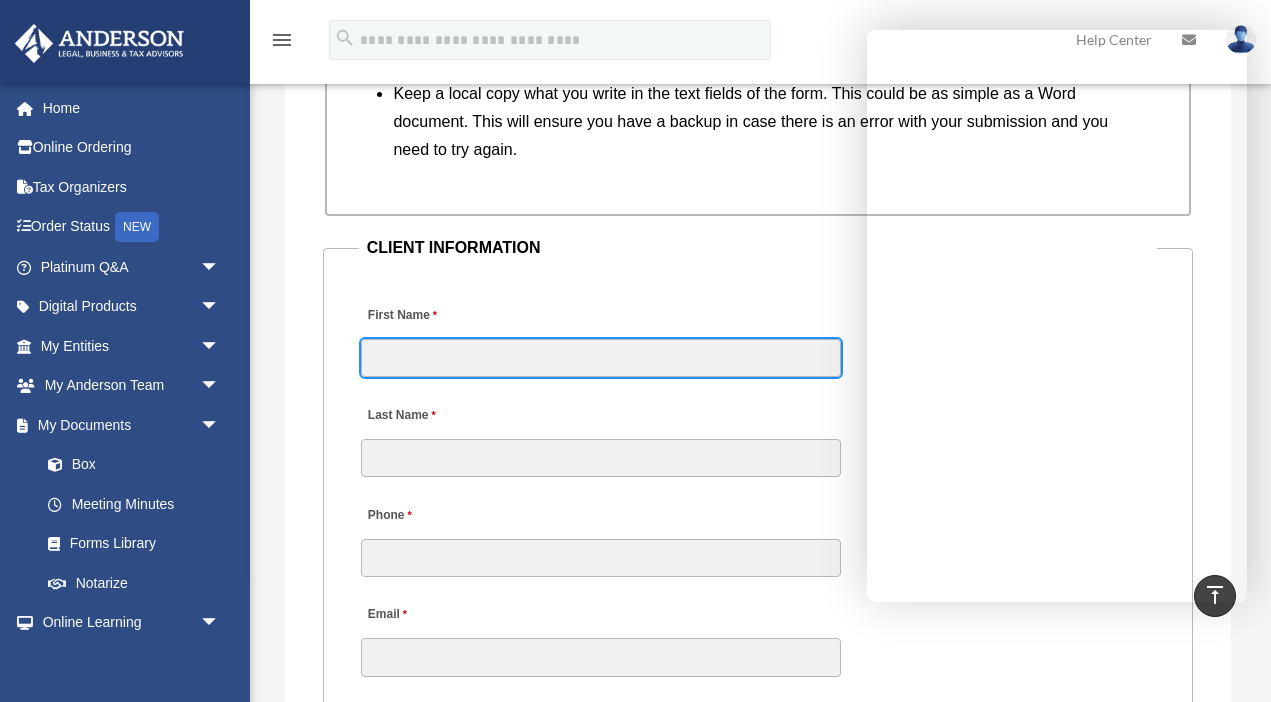 click on "First Name" at bounding box center [601, 358] 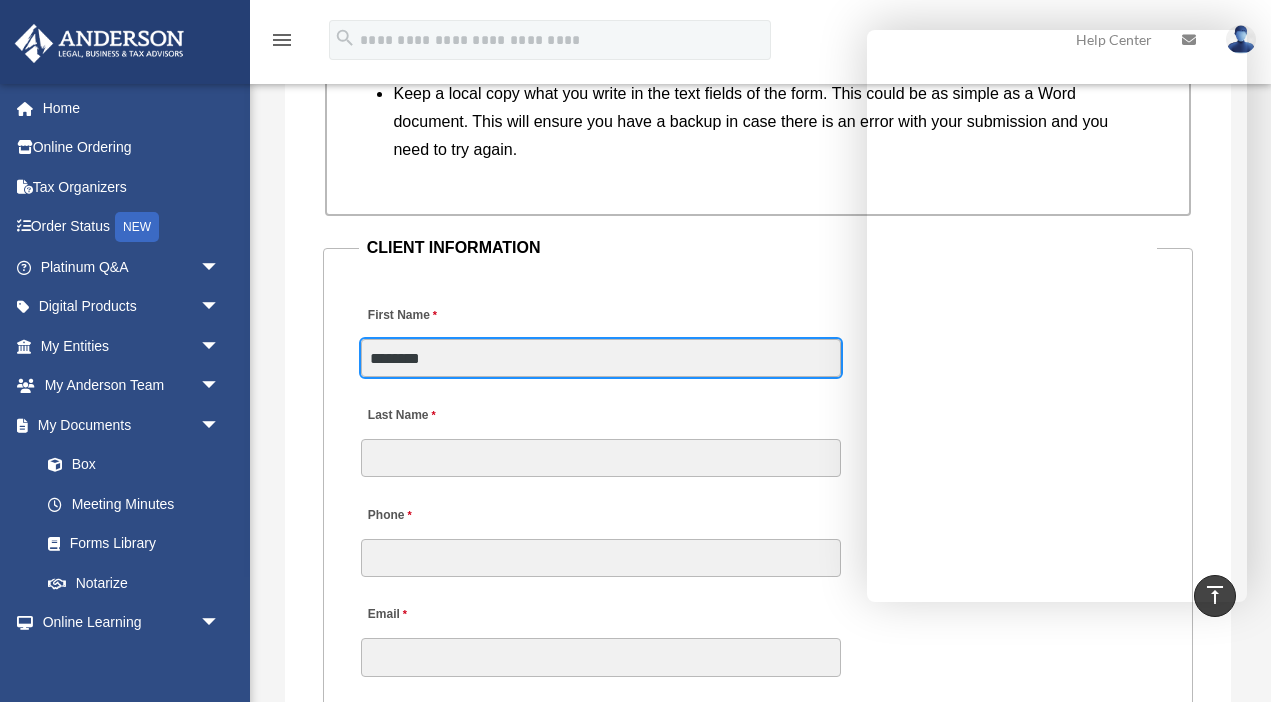 type on "********" 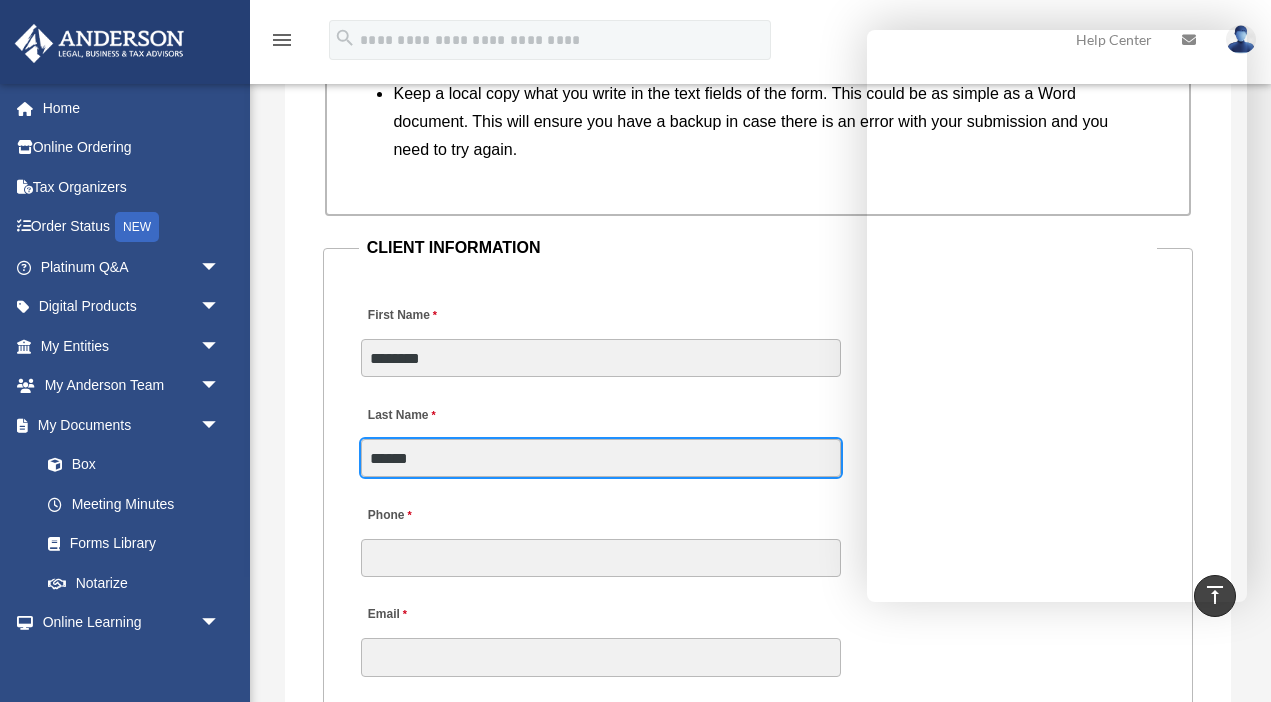 type on "******" 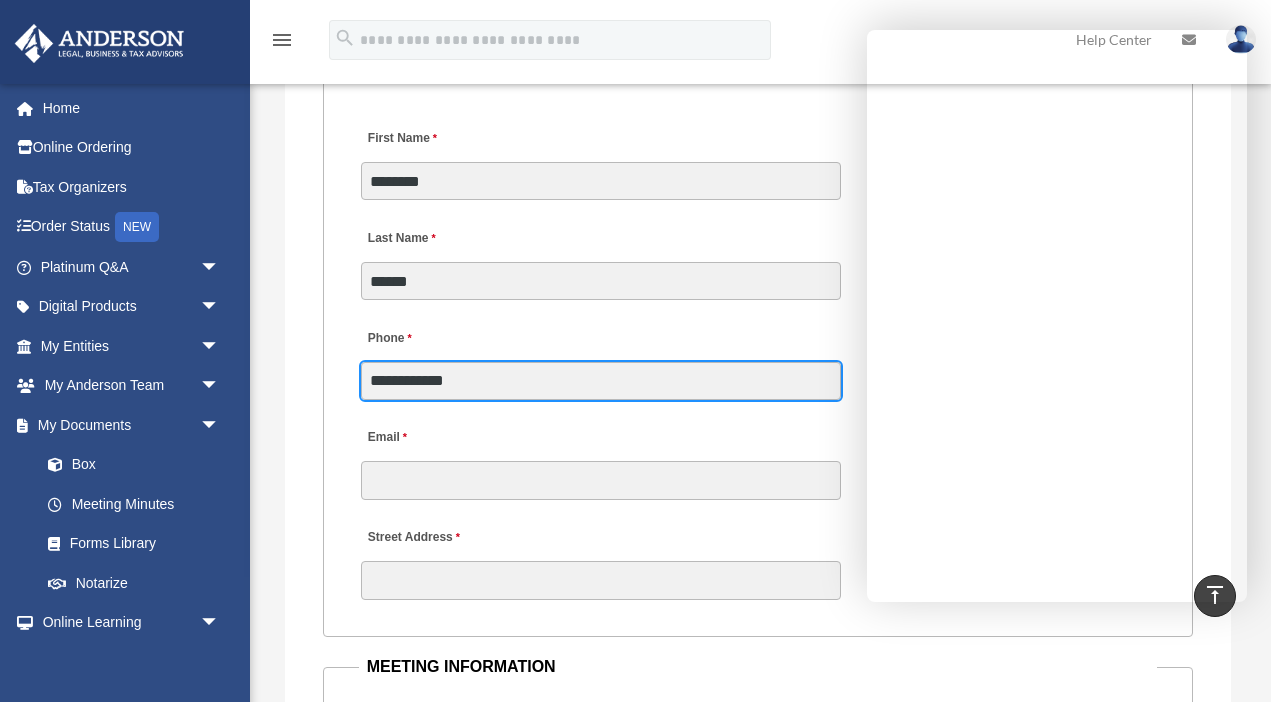 scroll, scrollTop: 2294, scrollLeft: 0, axis: vertical 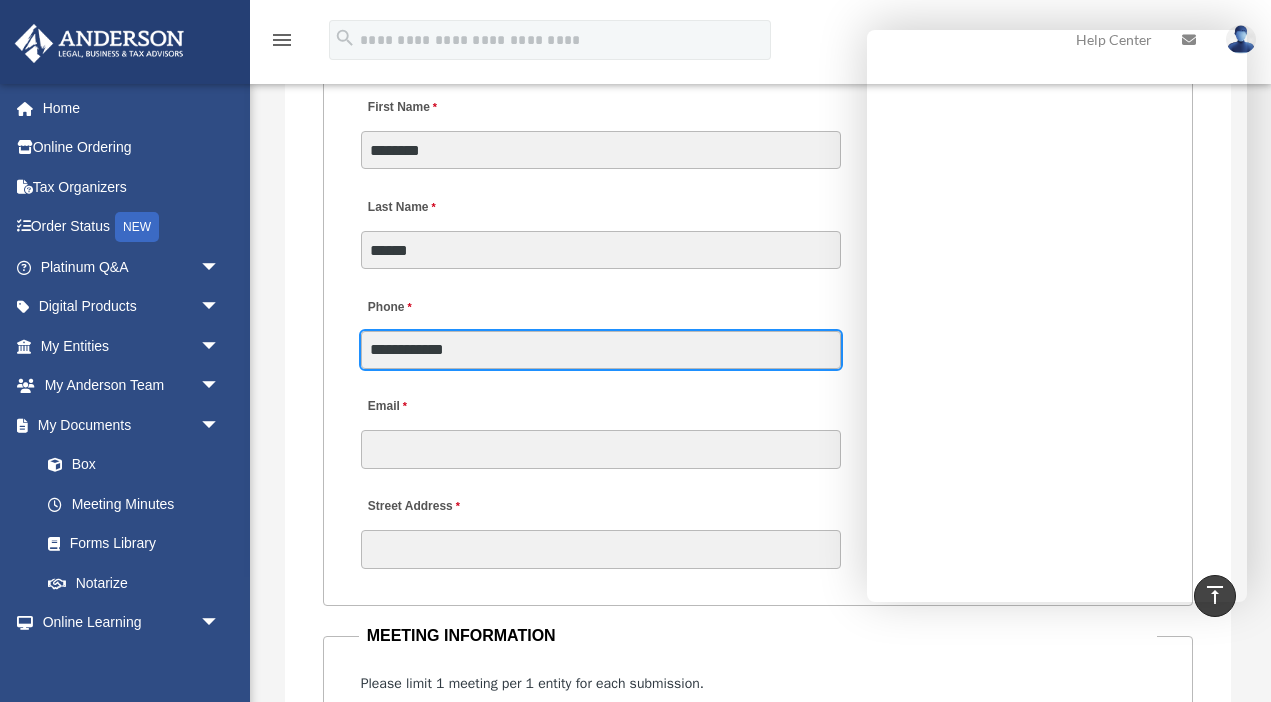 type on "**********" 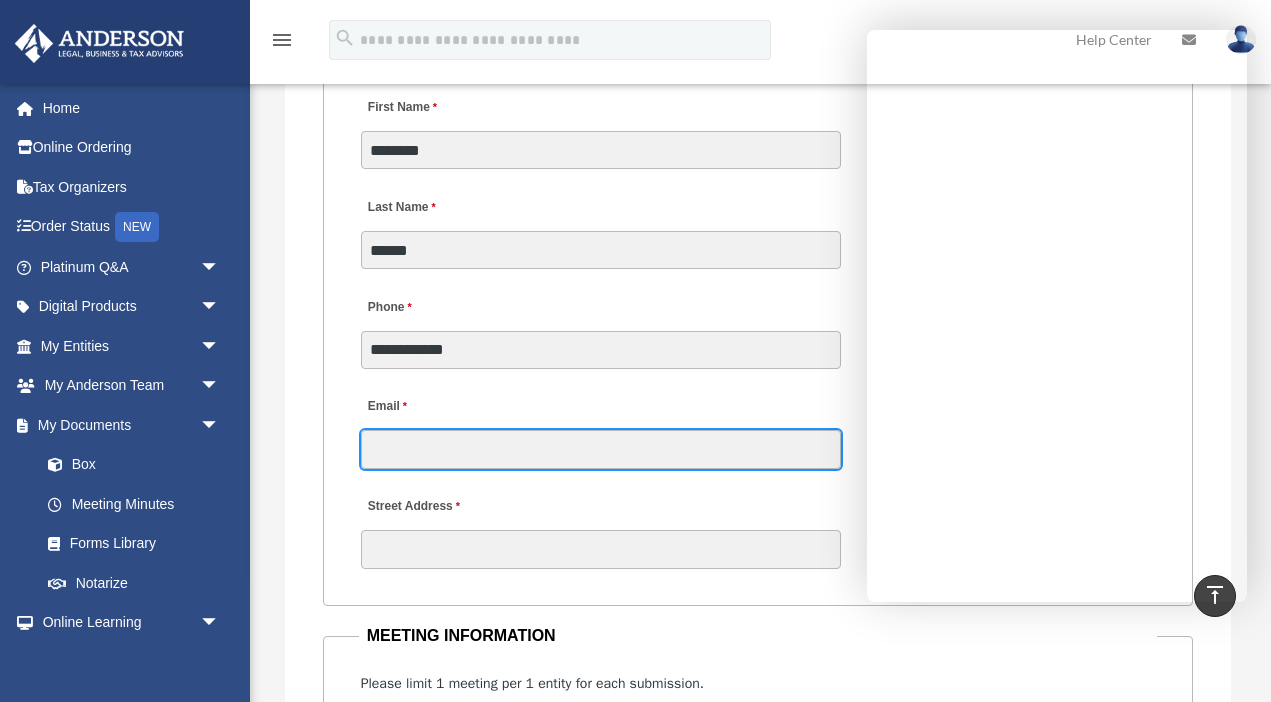 click on "Email" at bounding box center [601, 449] 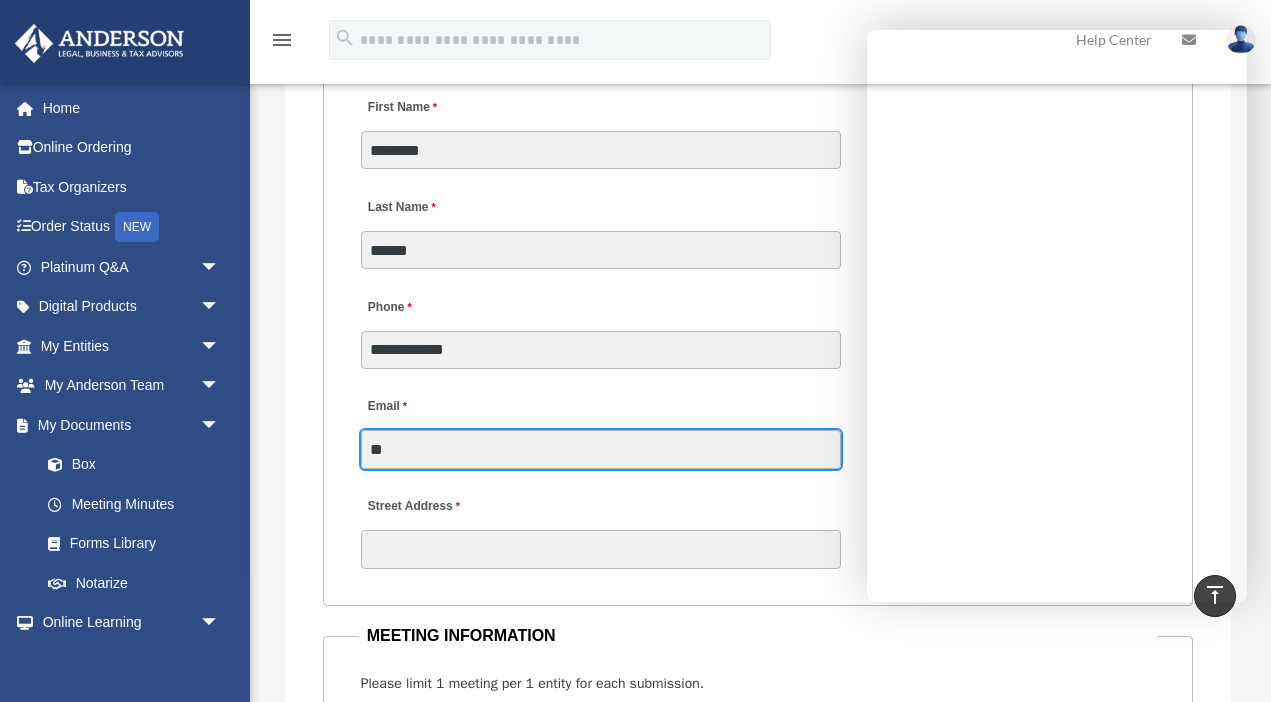 type on "*" 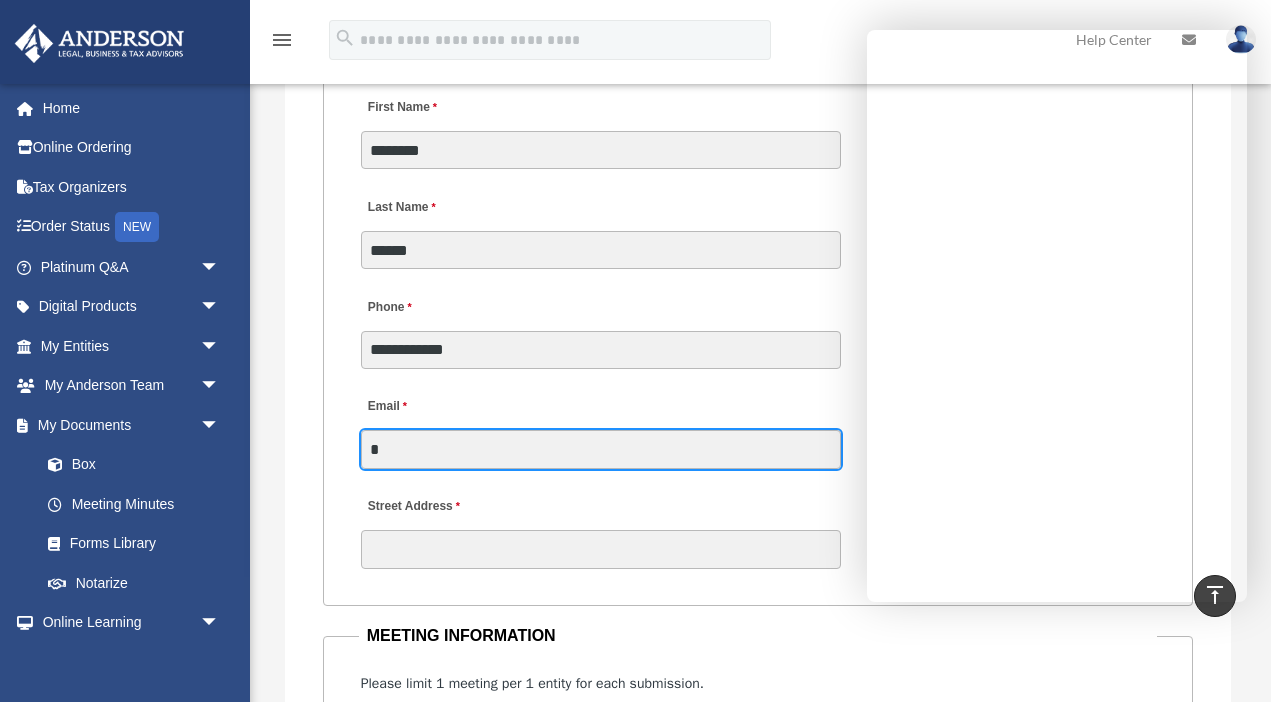 type 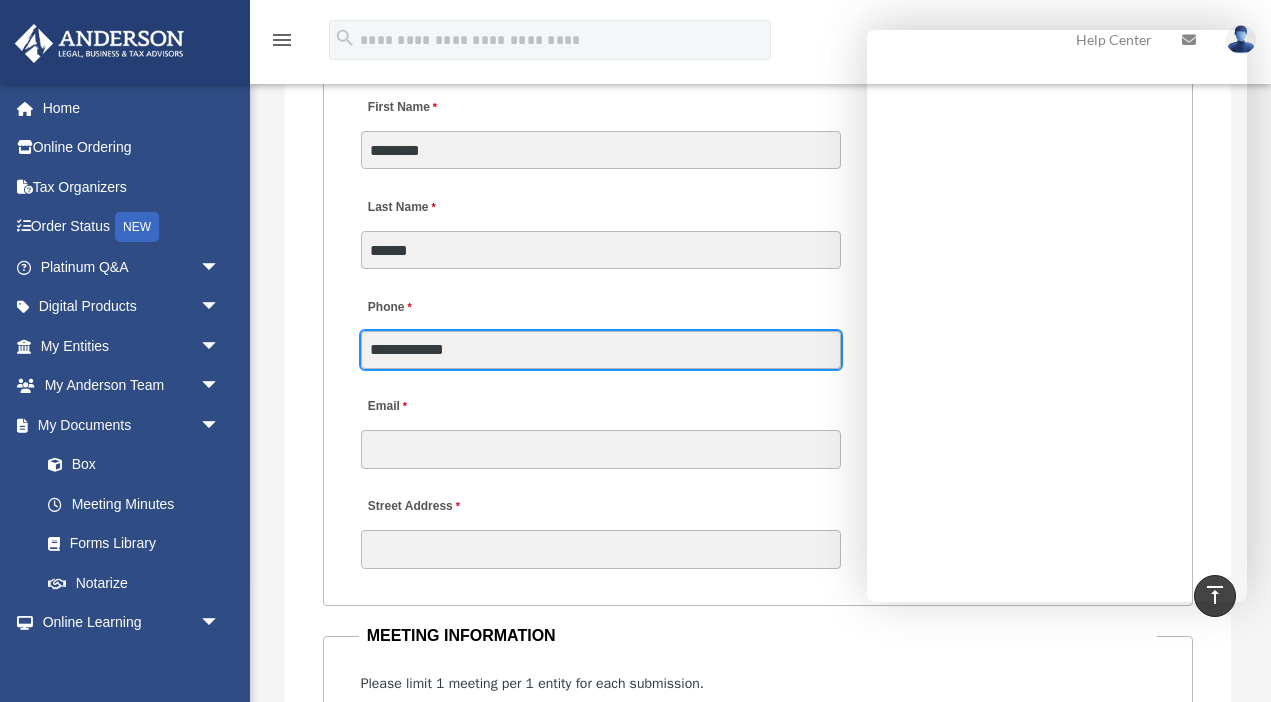 click on "**********" at bounding box center (601, 350) 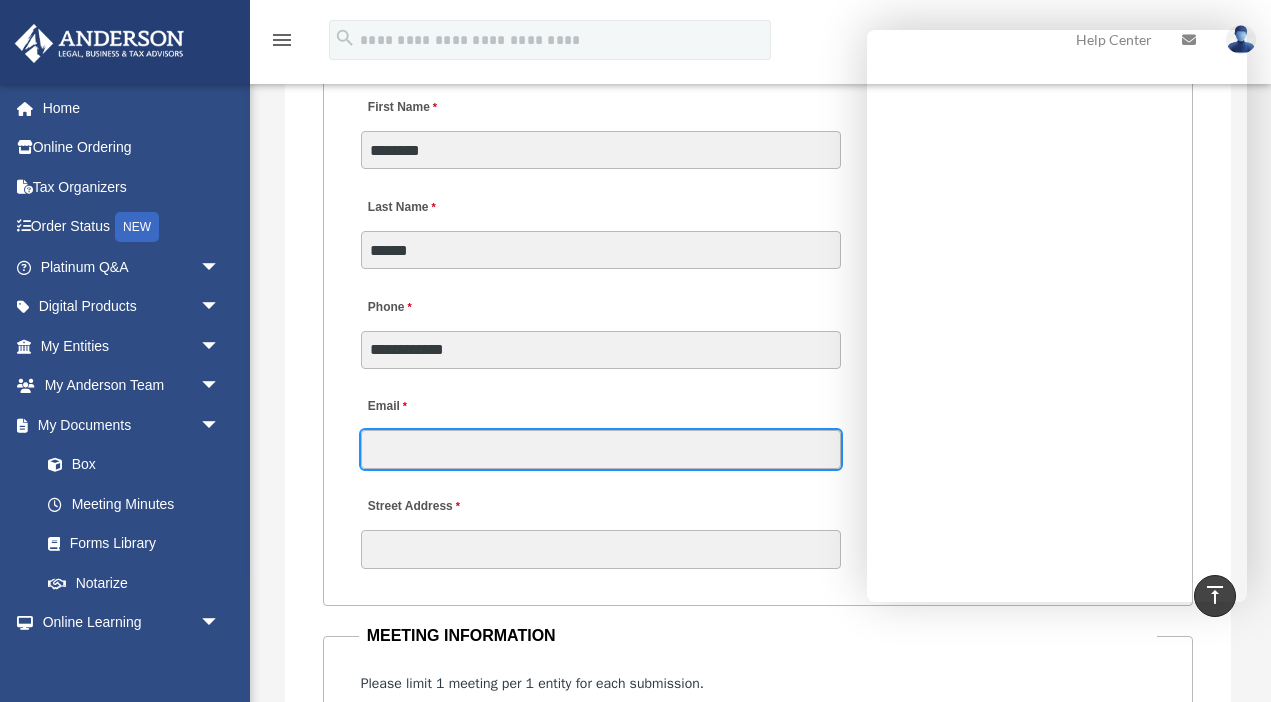click on "Email" at bounding box center [601, 449] 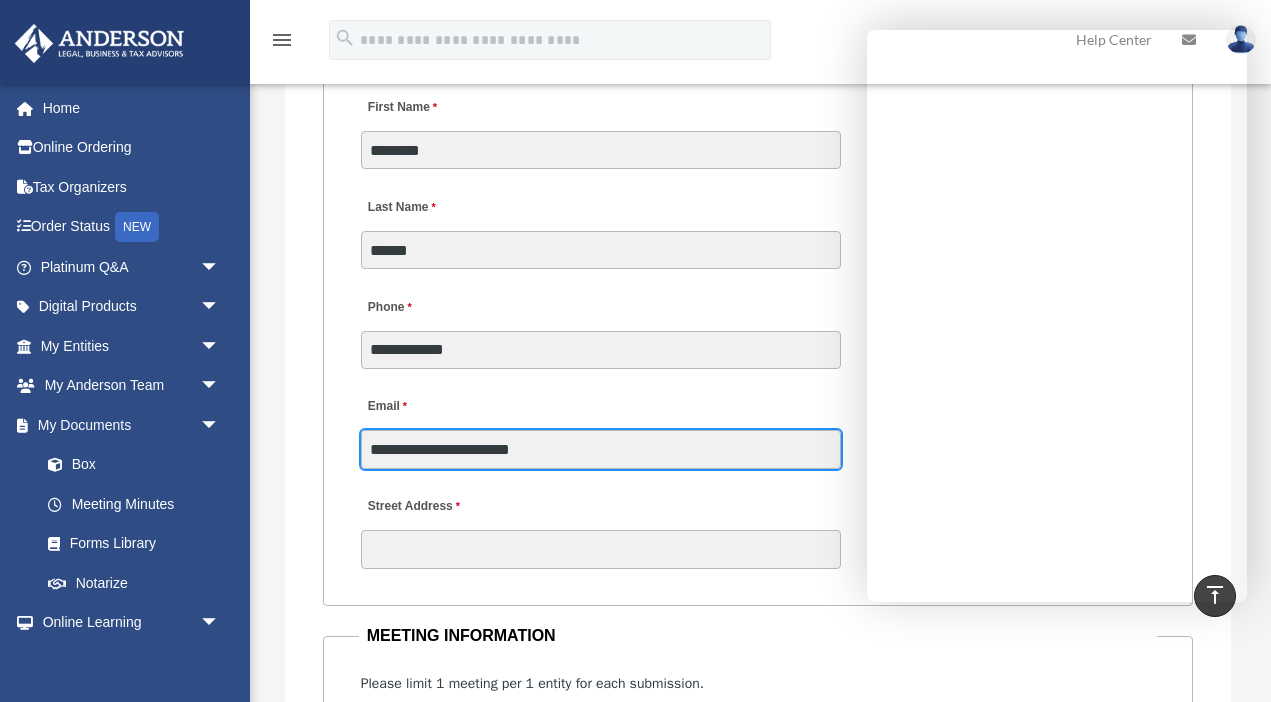 type on "**********" 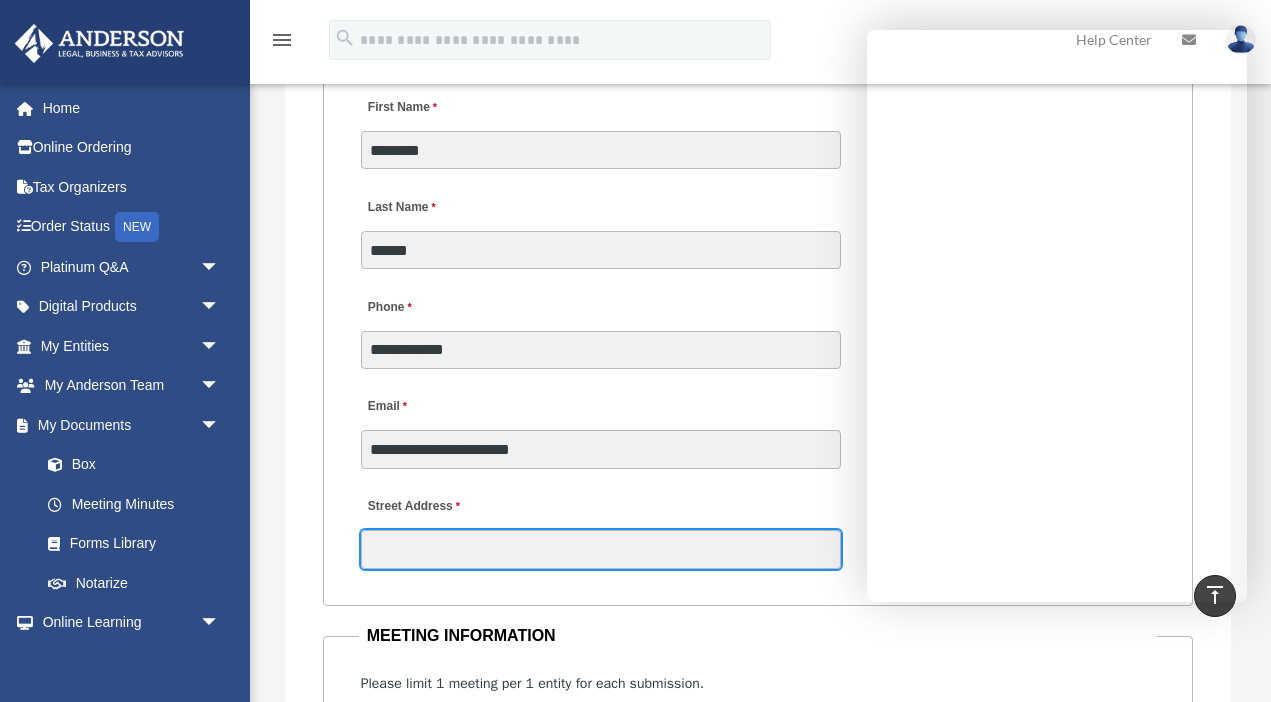 click on "Street Address" at bounding box center (601, 549) 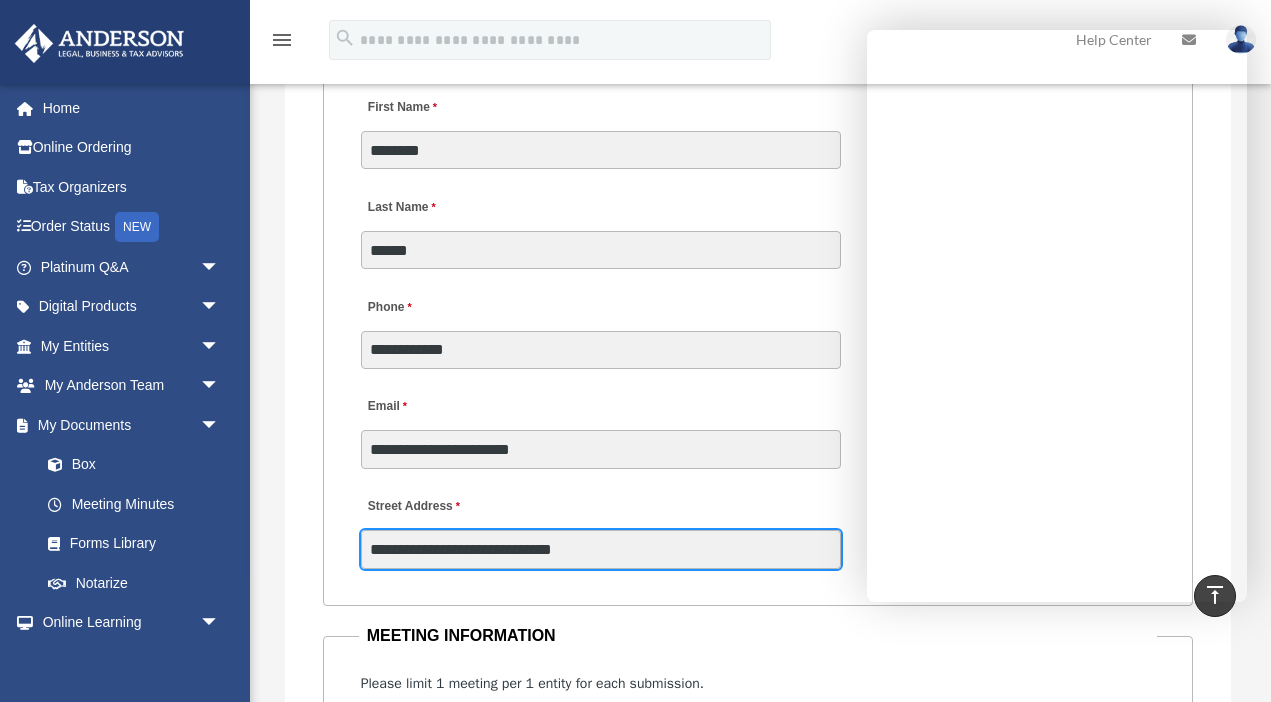 type on "**" 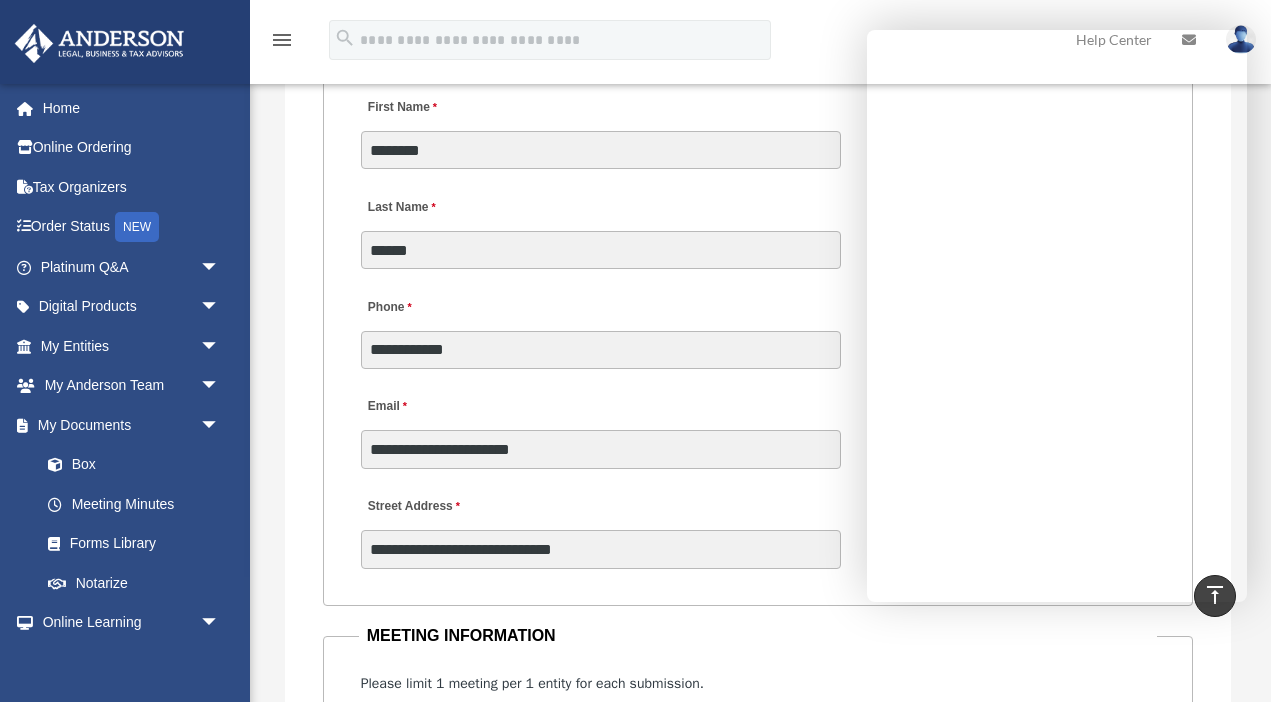 type on "******" 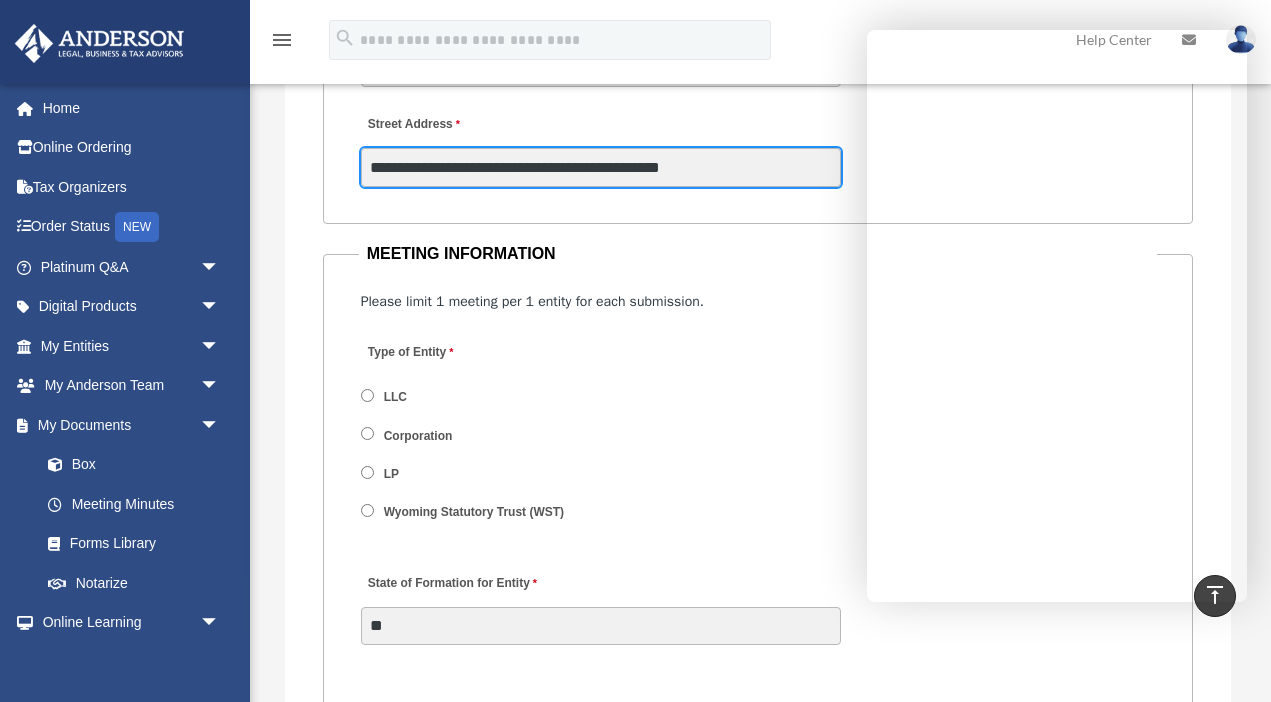 scroll, scrollTop: 2682, scrollLeft: 0, axis: vertical 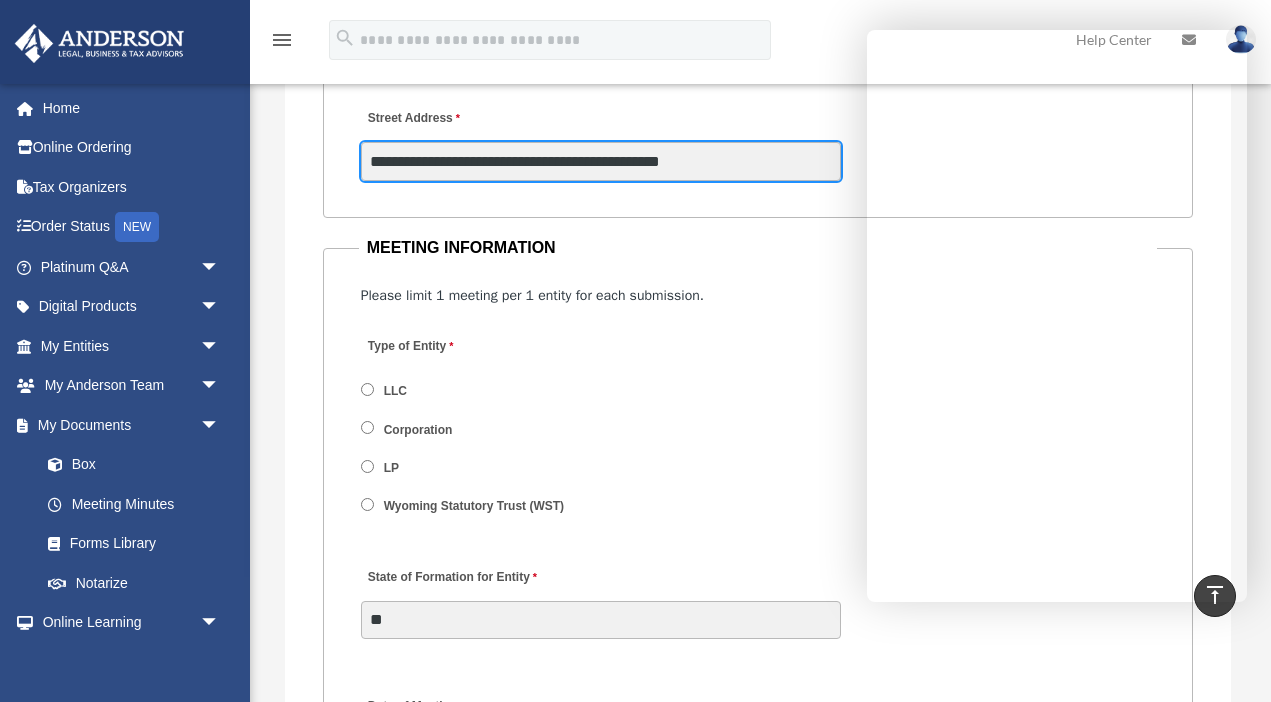 type on "**********" 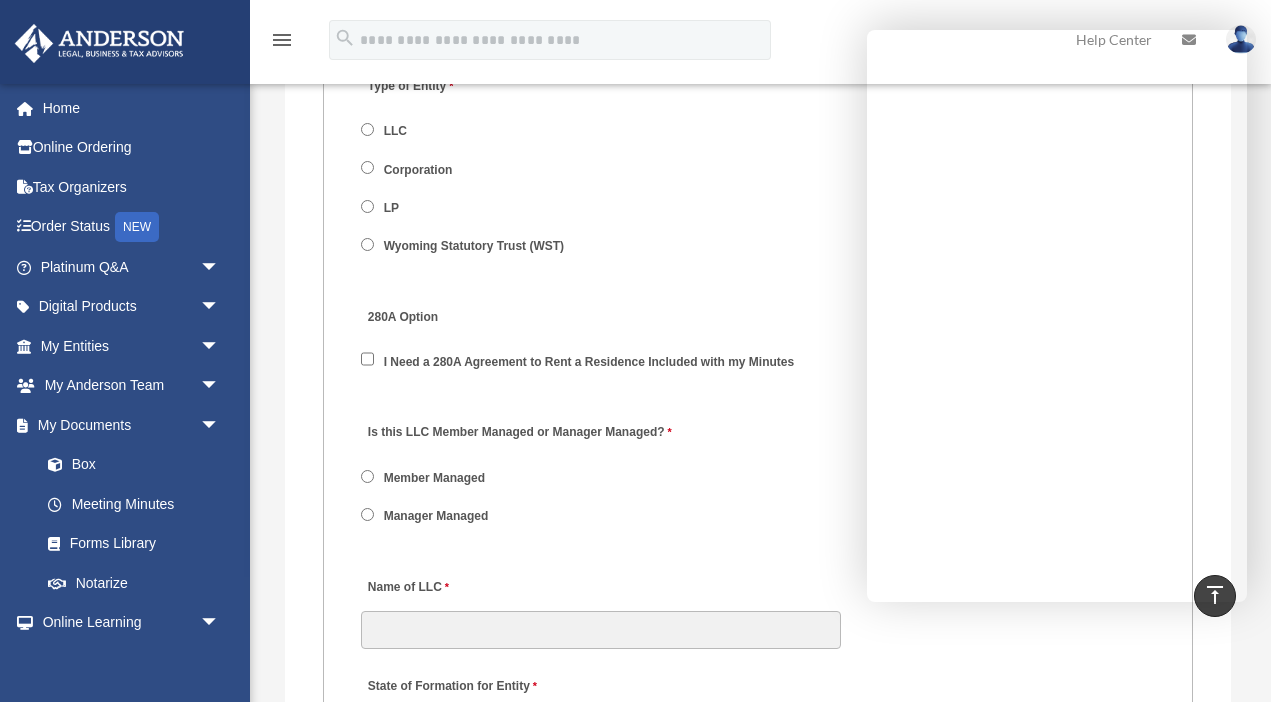 scroll, scrollTop: 2944, scrollLeft: 0, axis: vertical 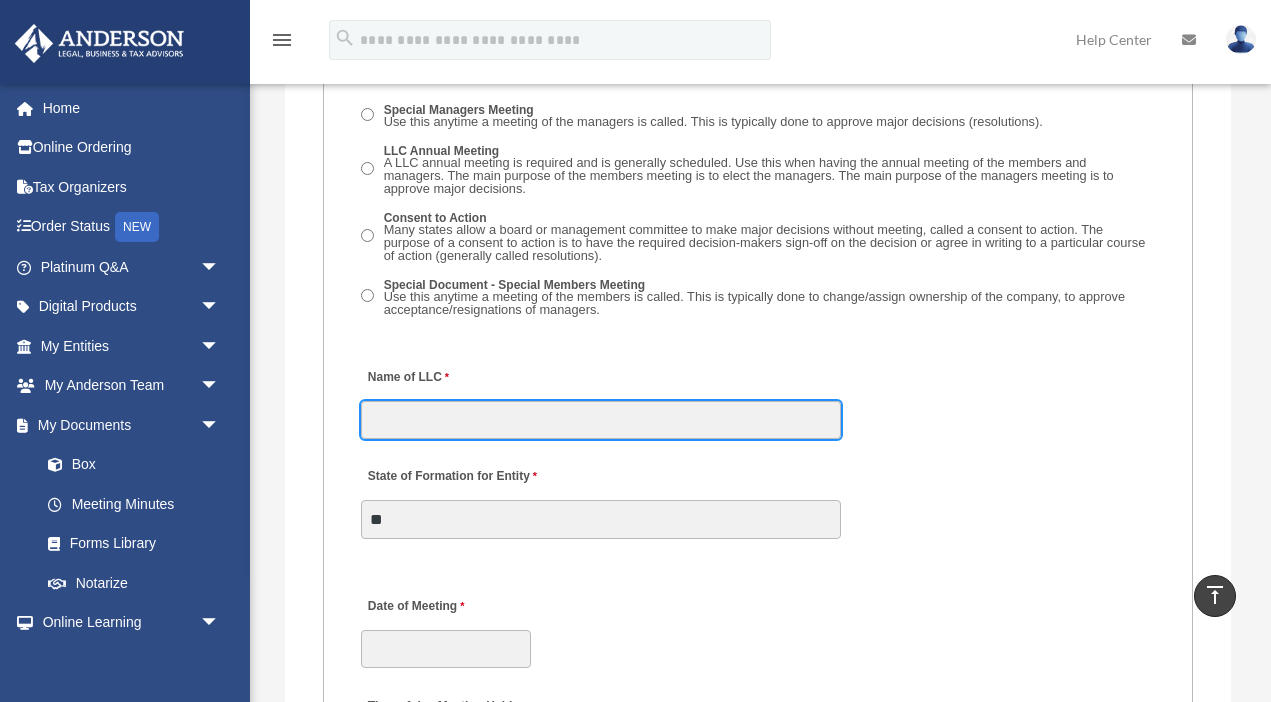 click on "Name of LLC" at bounding box center (601, 420) 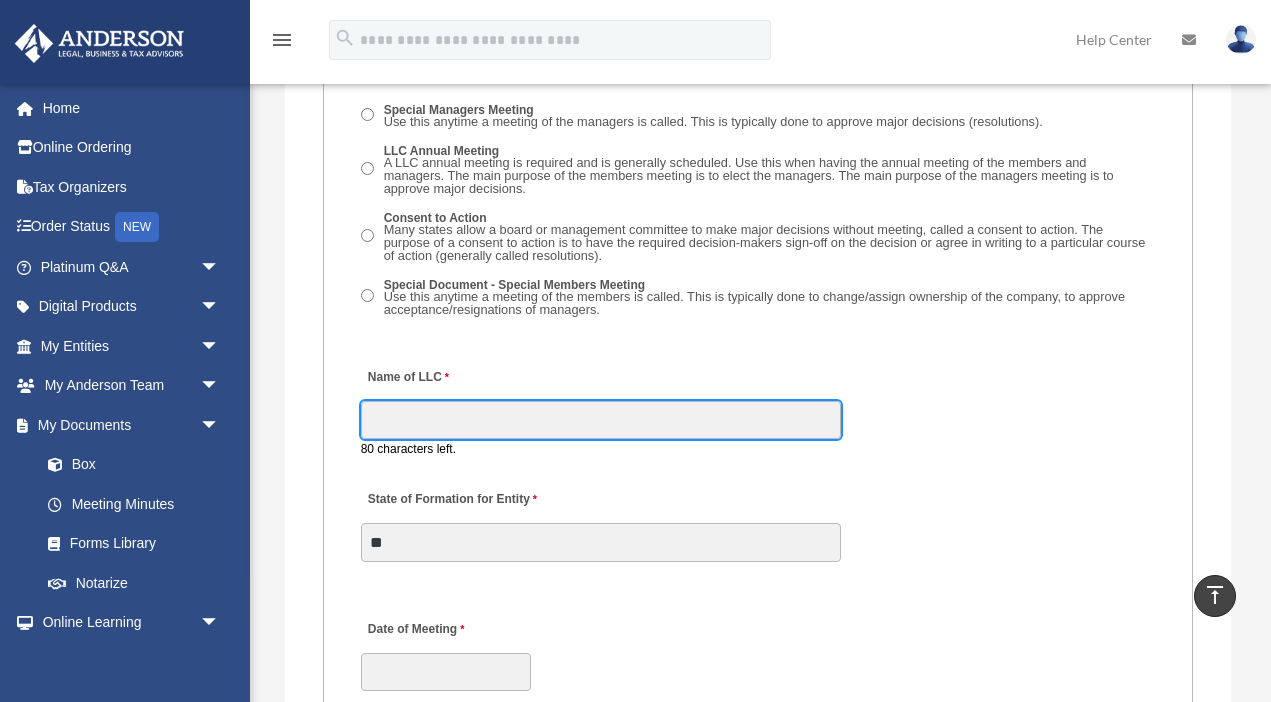type on "*" 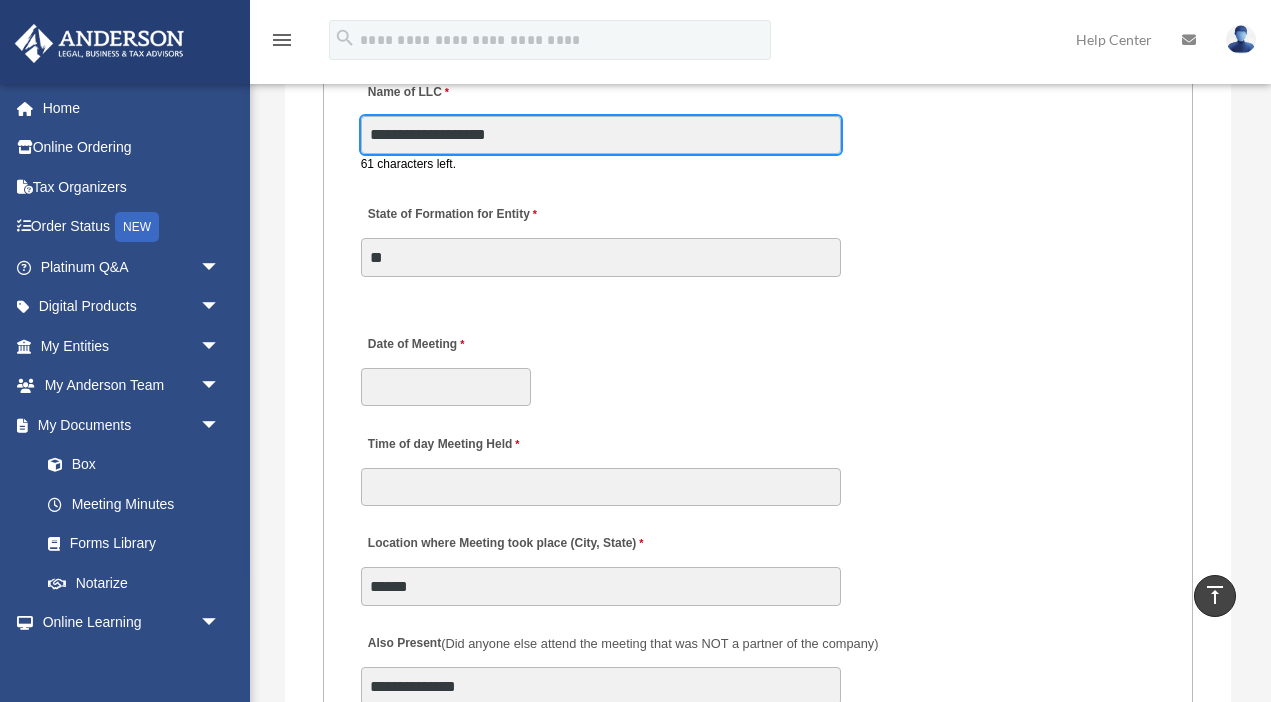 scroll, scrollTop: 3760, scrollLeft: 0, axis: vertical 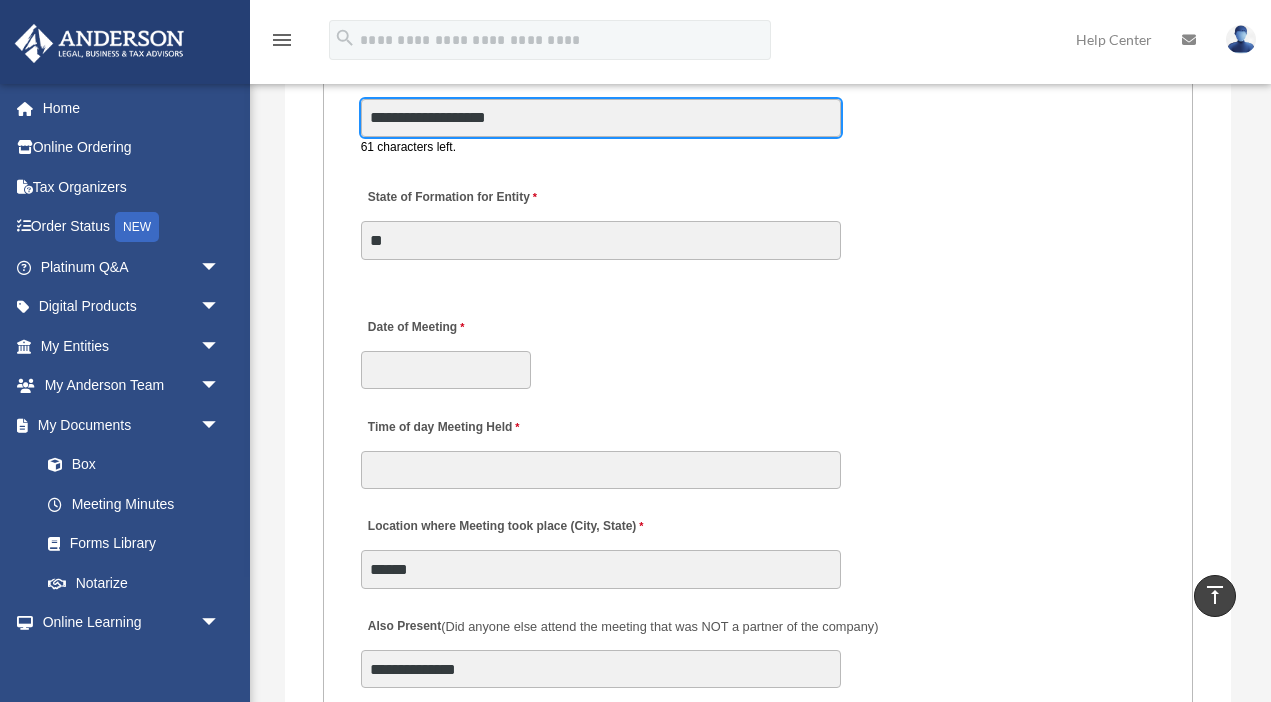 type on "**********" 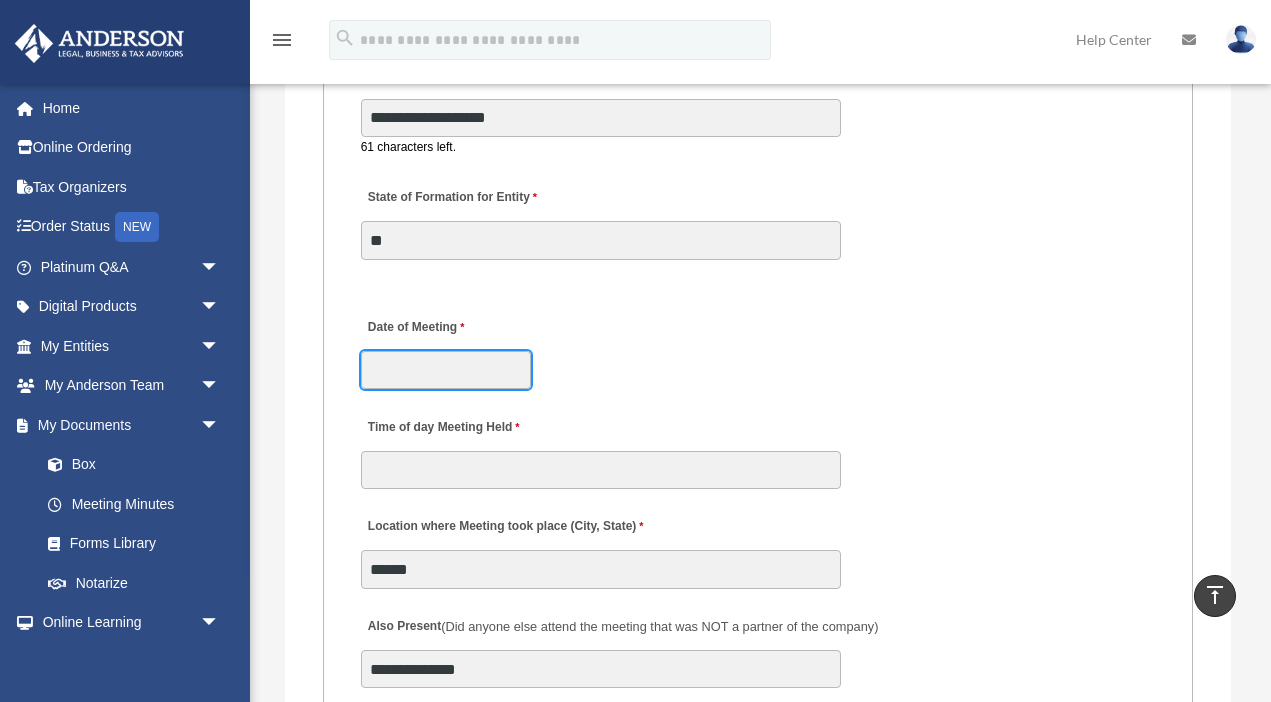 click on "X
Get a chance to win 6 months of Platinum for free just by filling out this
survey" at bounding box center (635, -577) 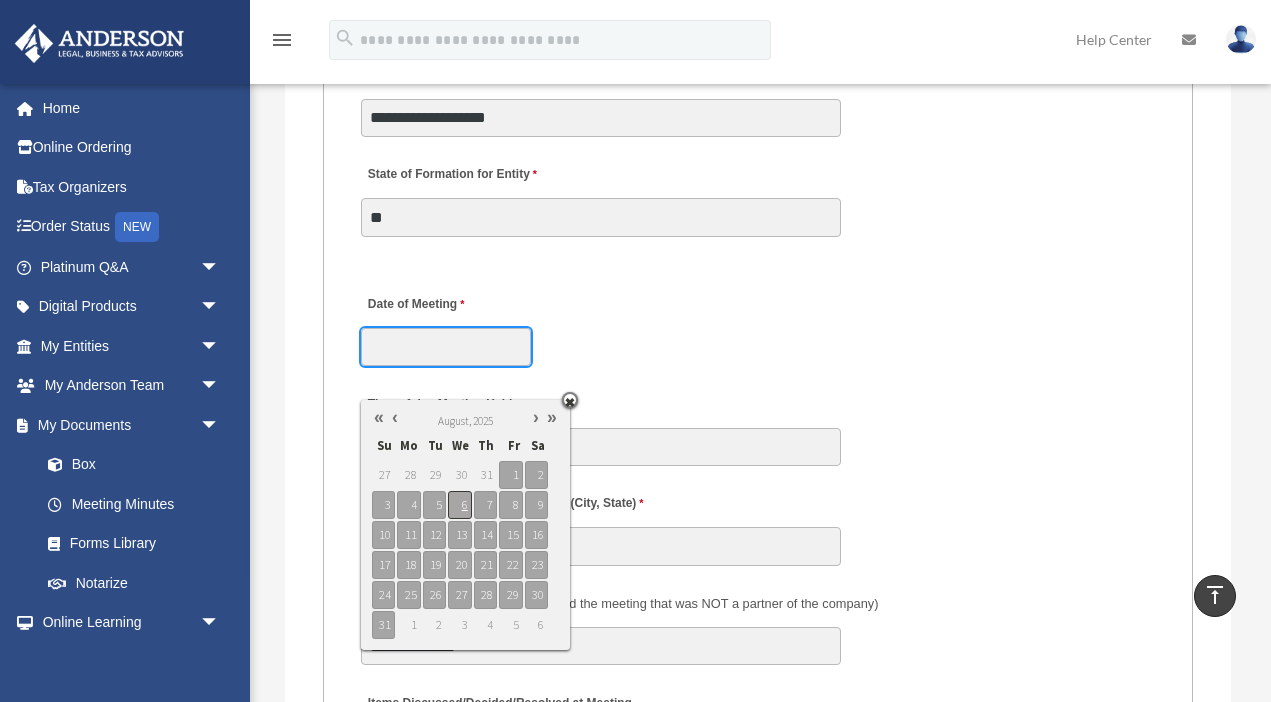type on "**********" 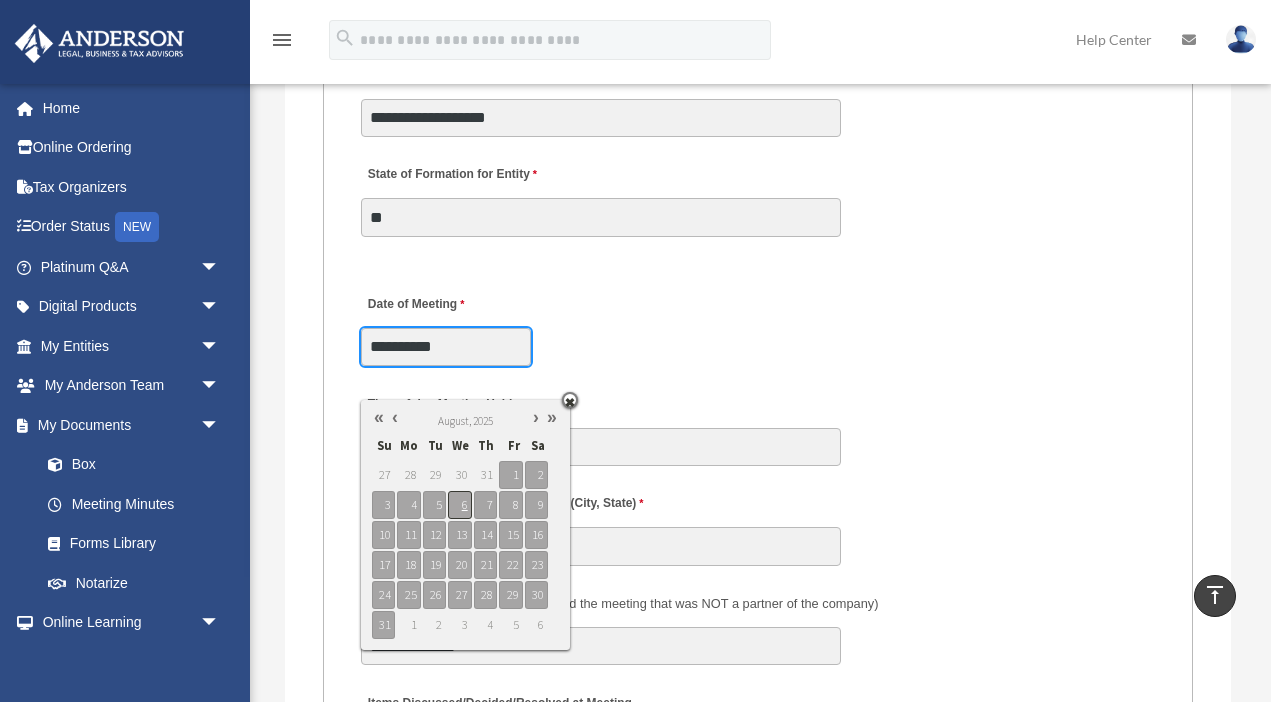 click on "6" at bounding box center [459, 505] 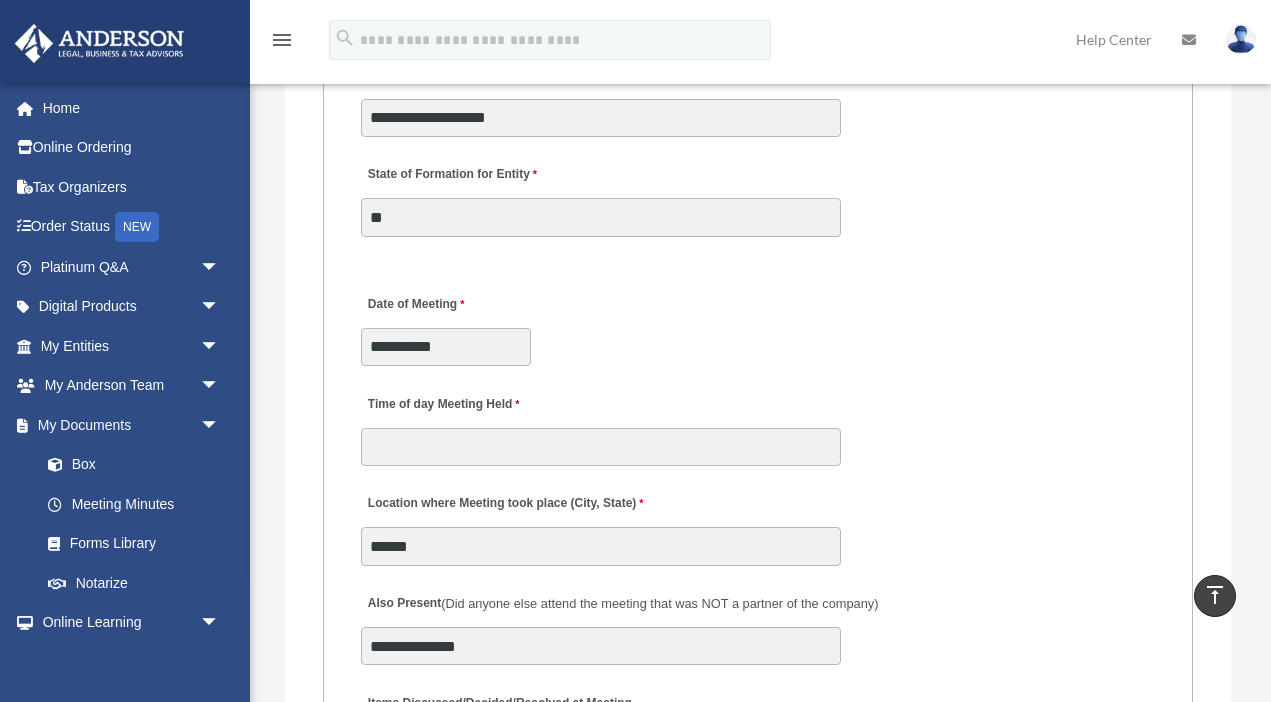 click on "**********" at bounding box center [758, 324] 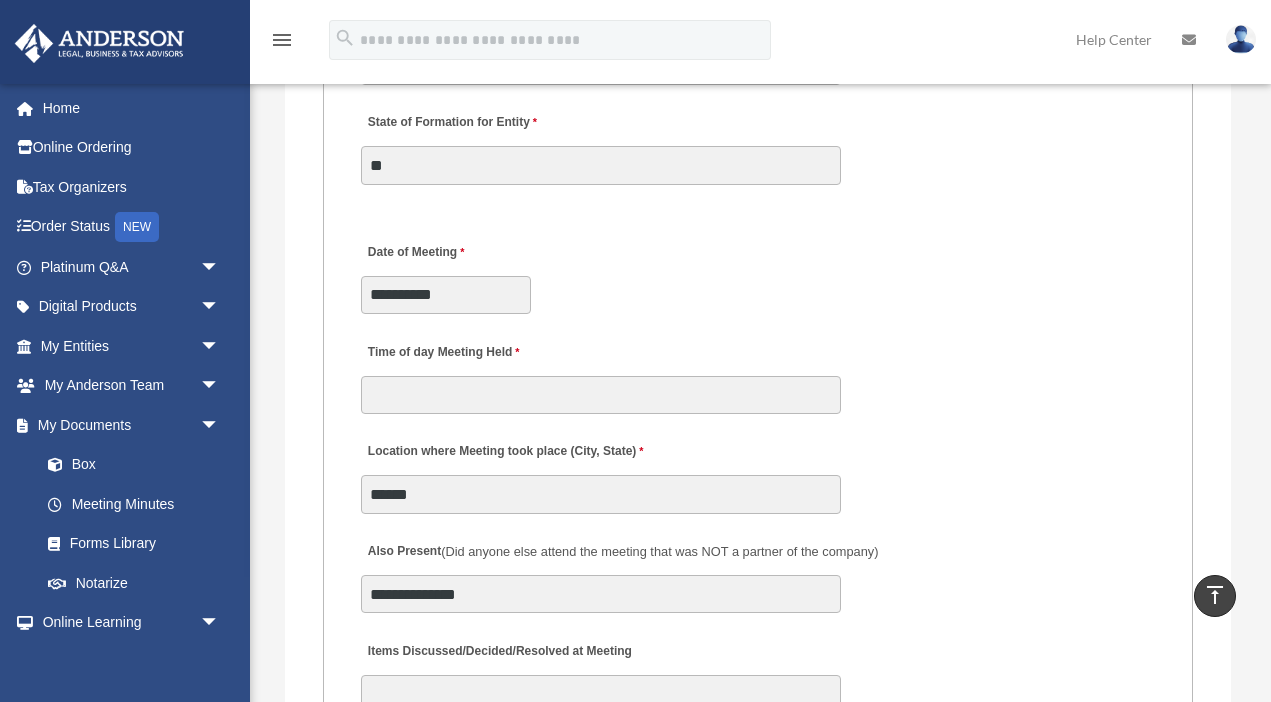 scroll, scrollTop: 3832, scrollLeft: 0, axis: vertical 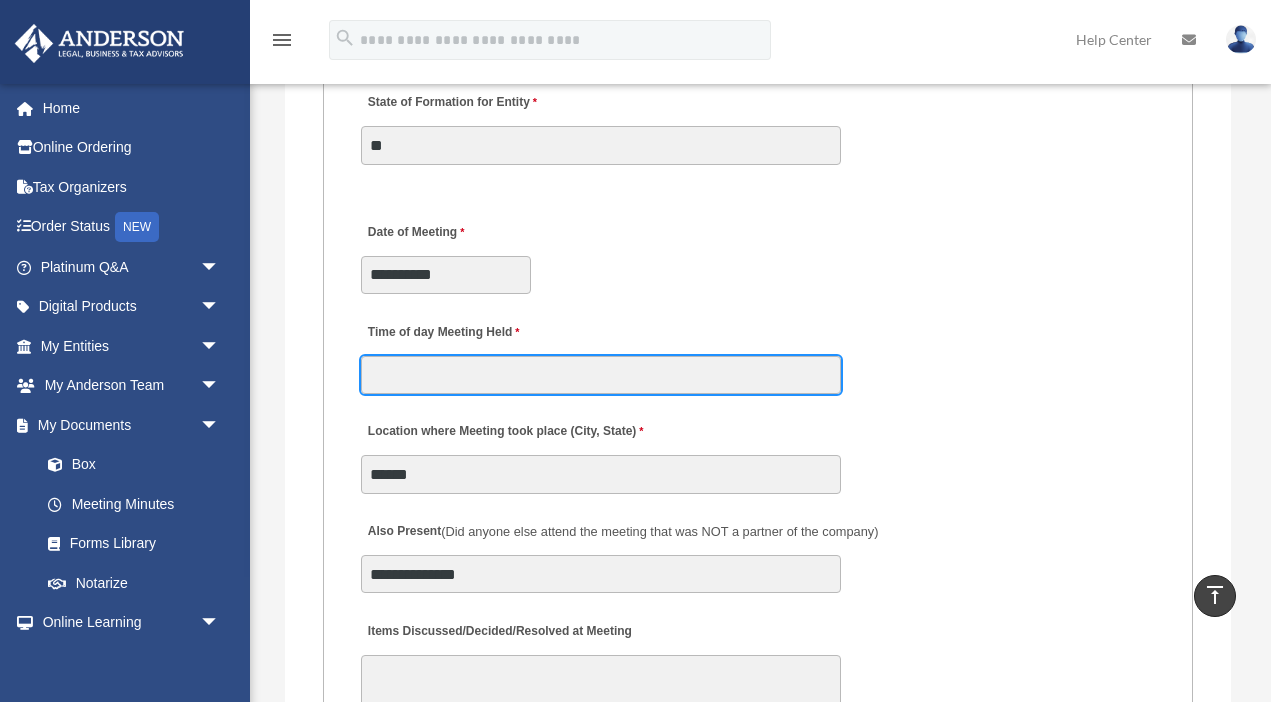 click on "Time of day Meeting Held" at bounding box center [601, 375] 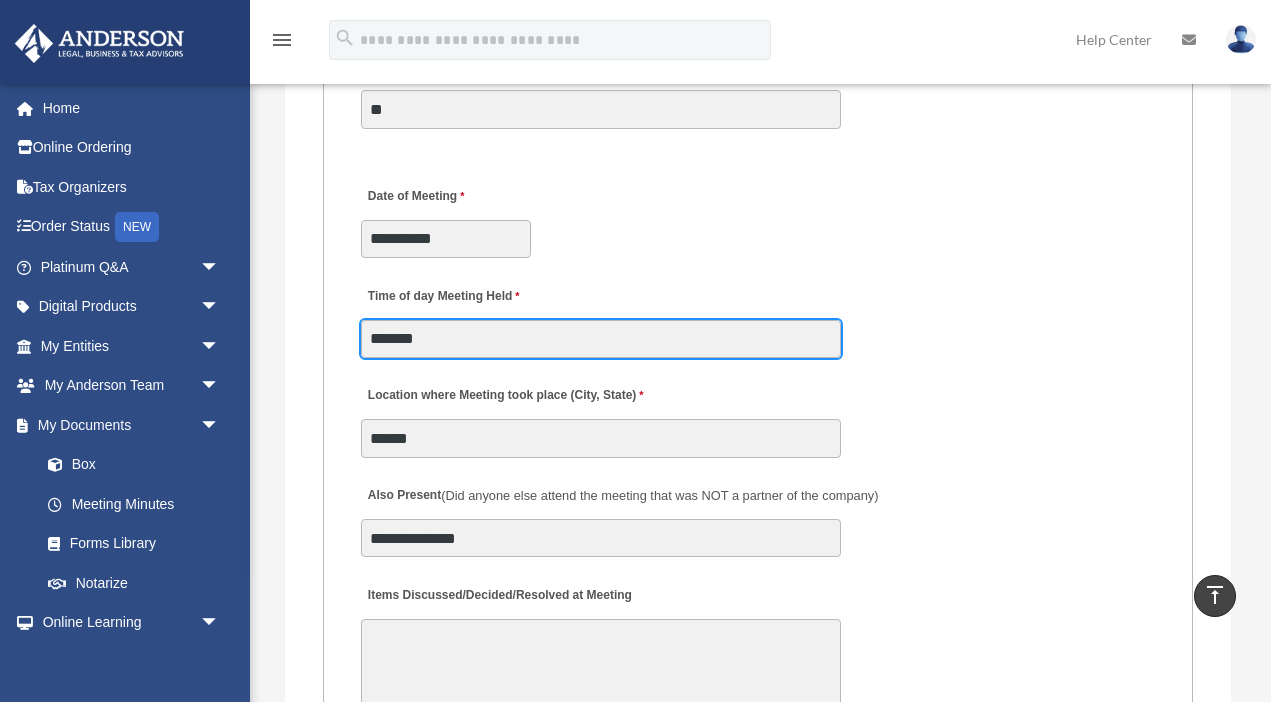 scroll, scrollTop: 3876, scrollLeft: 0, axis: vertical 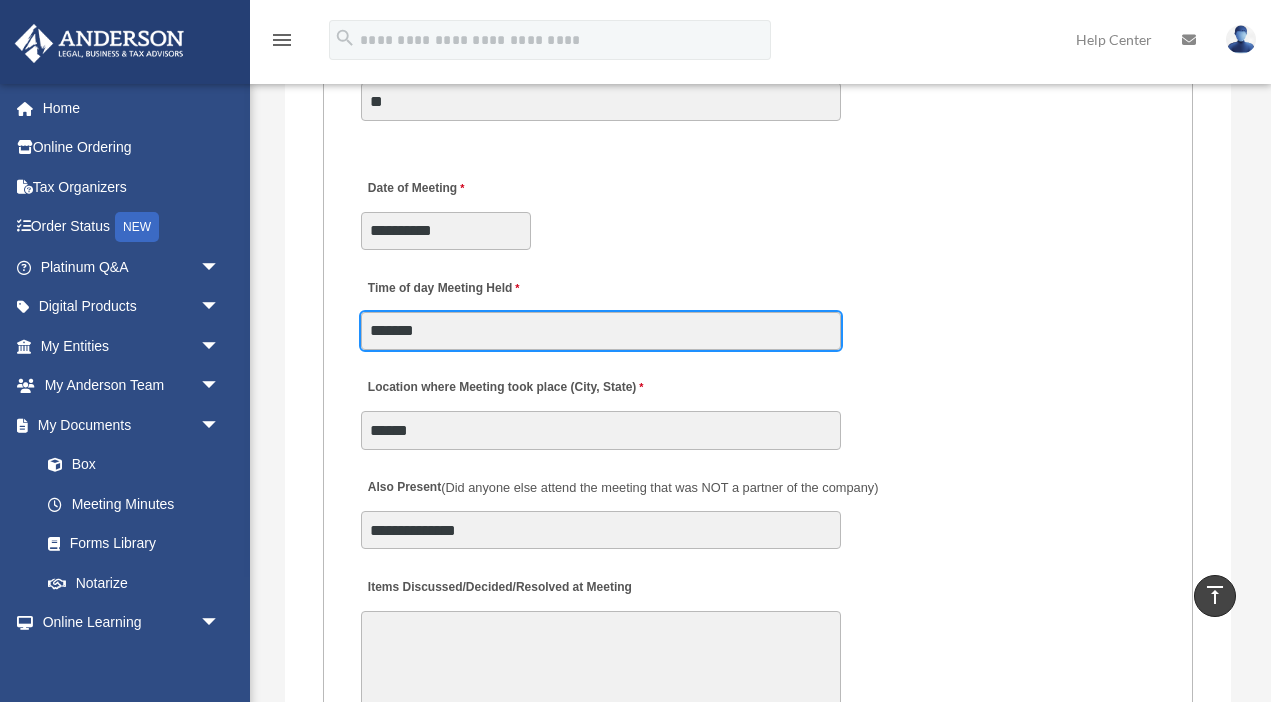 click on "*******" at bounding box center (601, 331) 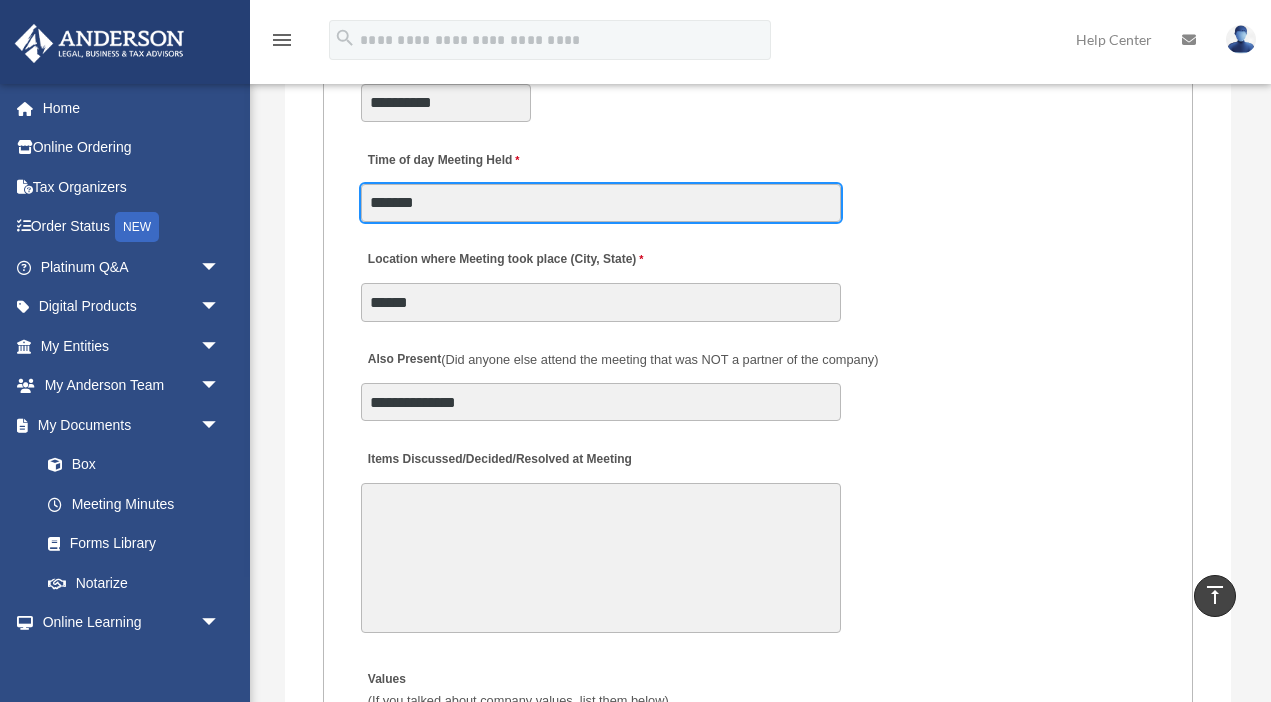 scroll, scrollTop: 4007, scrollLeft: 0, axis: vertical 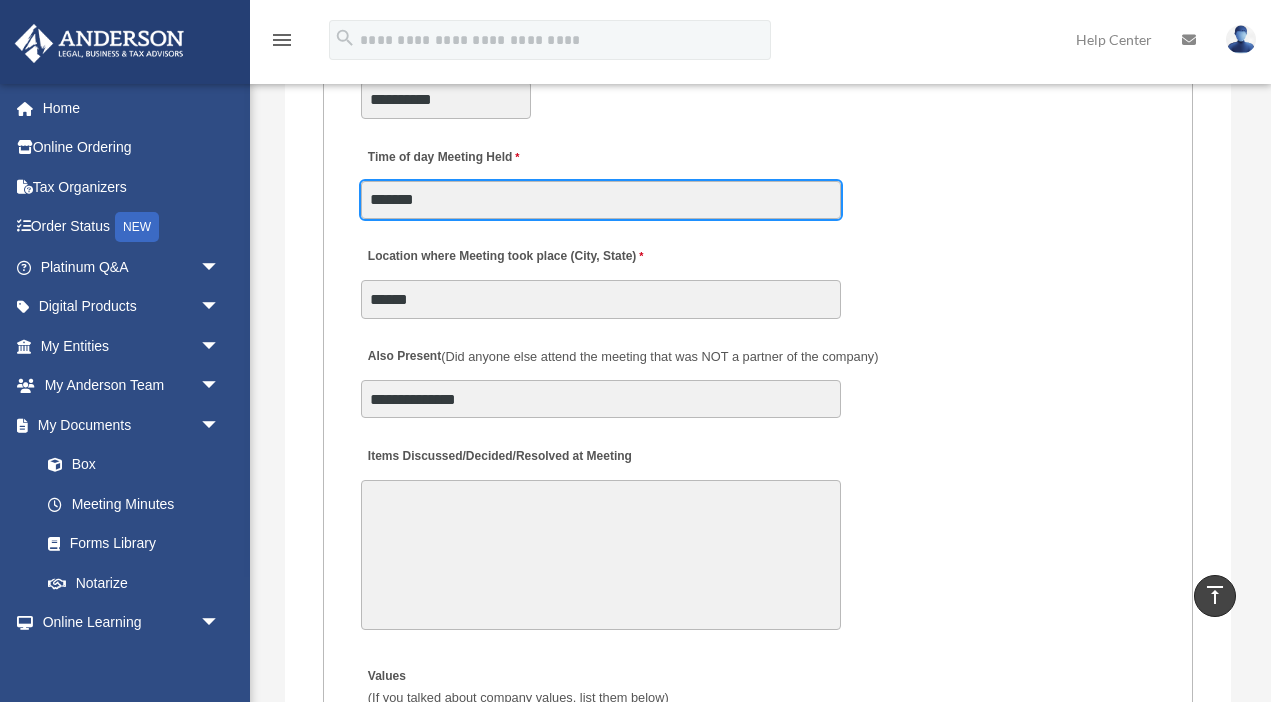type on "*******" 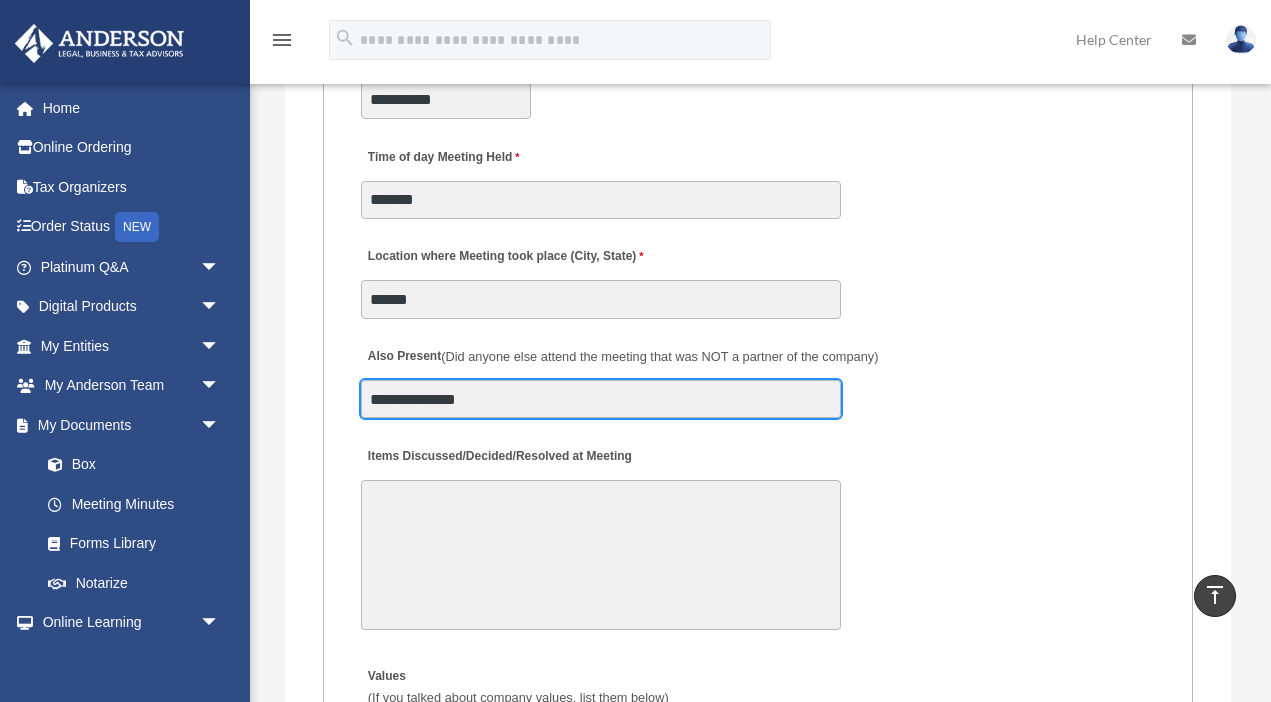 click on "**********" at bounding box center (601, 399) 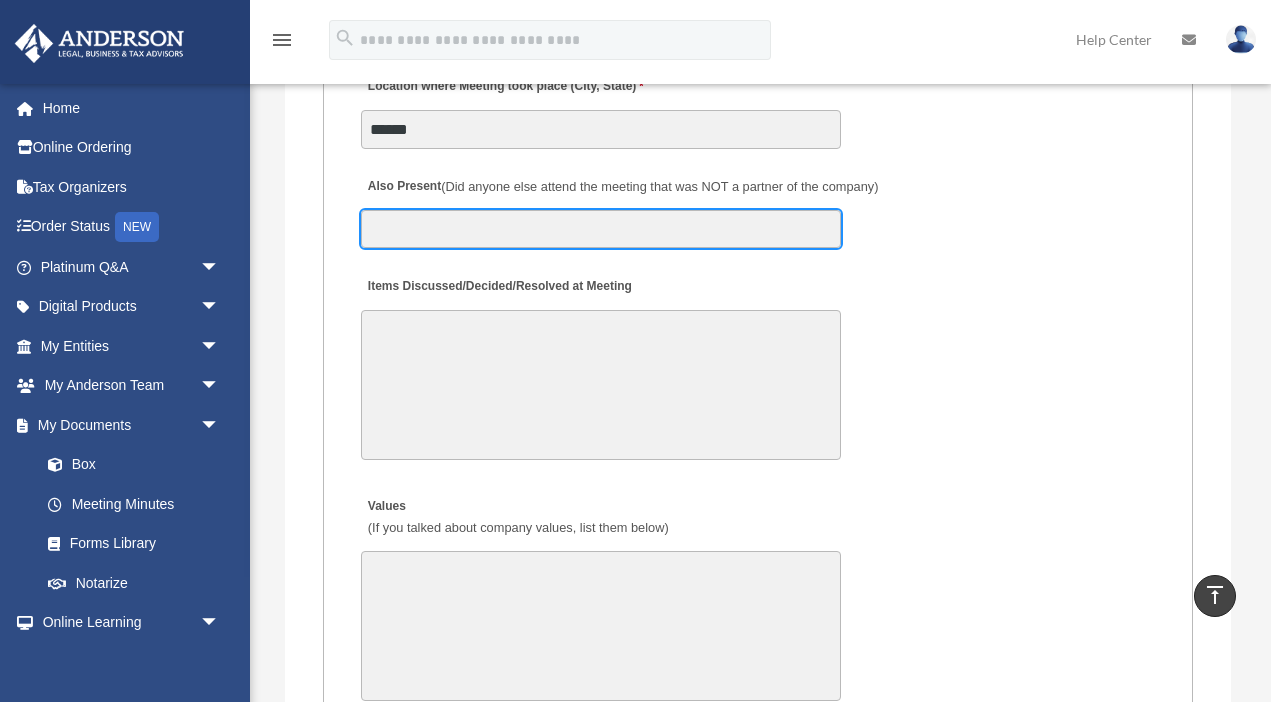 scroll, scrollTop: 4181, scrollLeft: 0, axis: vertical 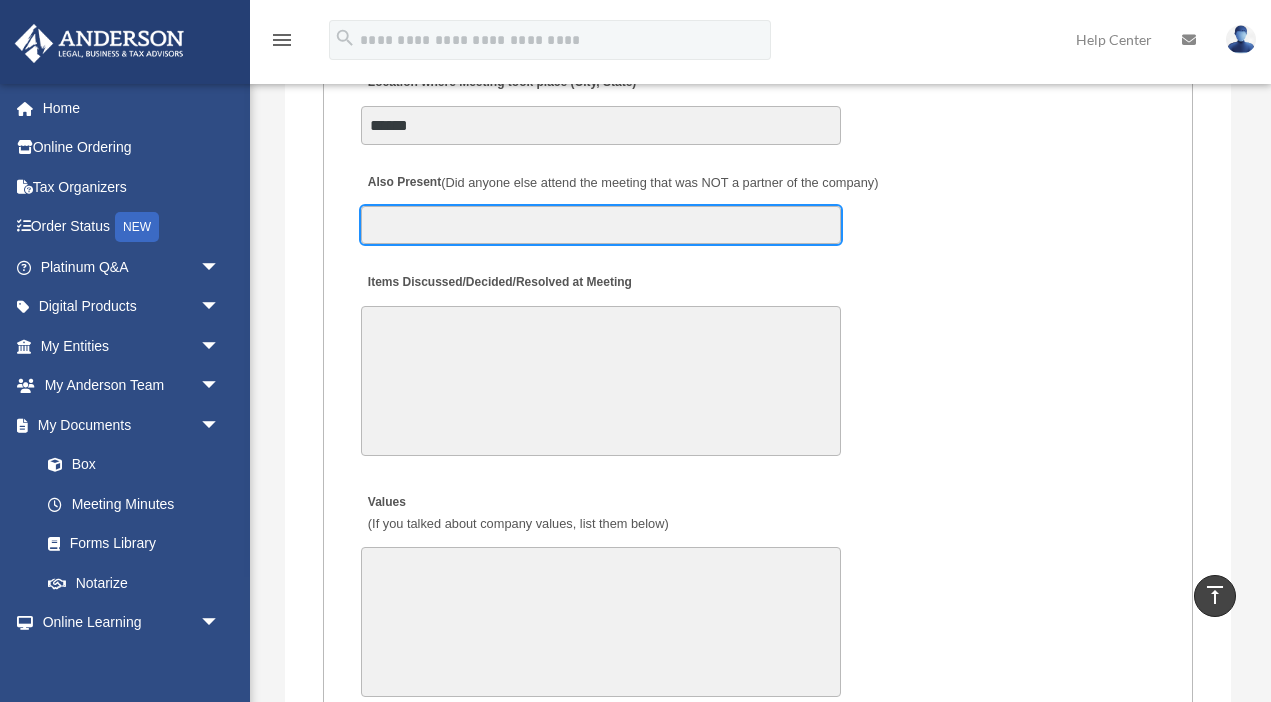 type 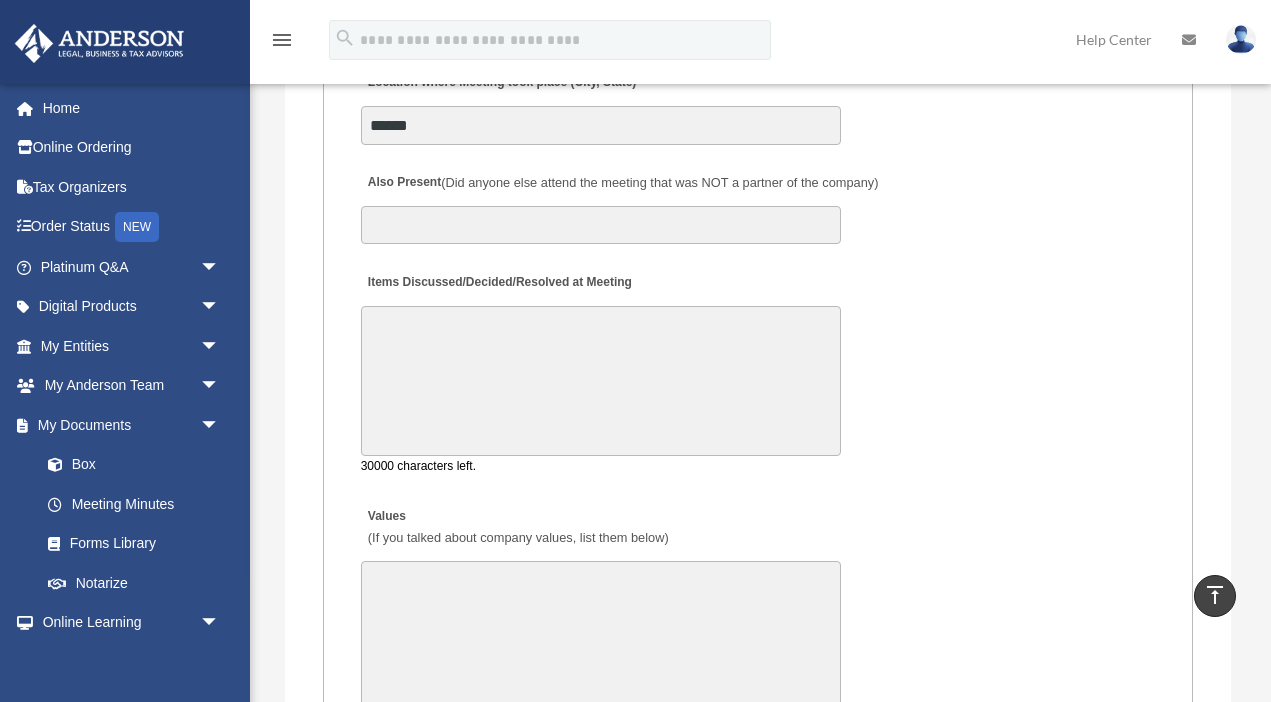 click on "Items Discussed/Decided/Resolved at Meeting" at bounding box center (601, 381) 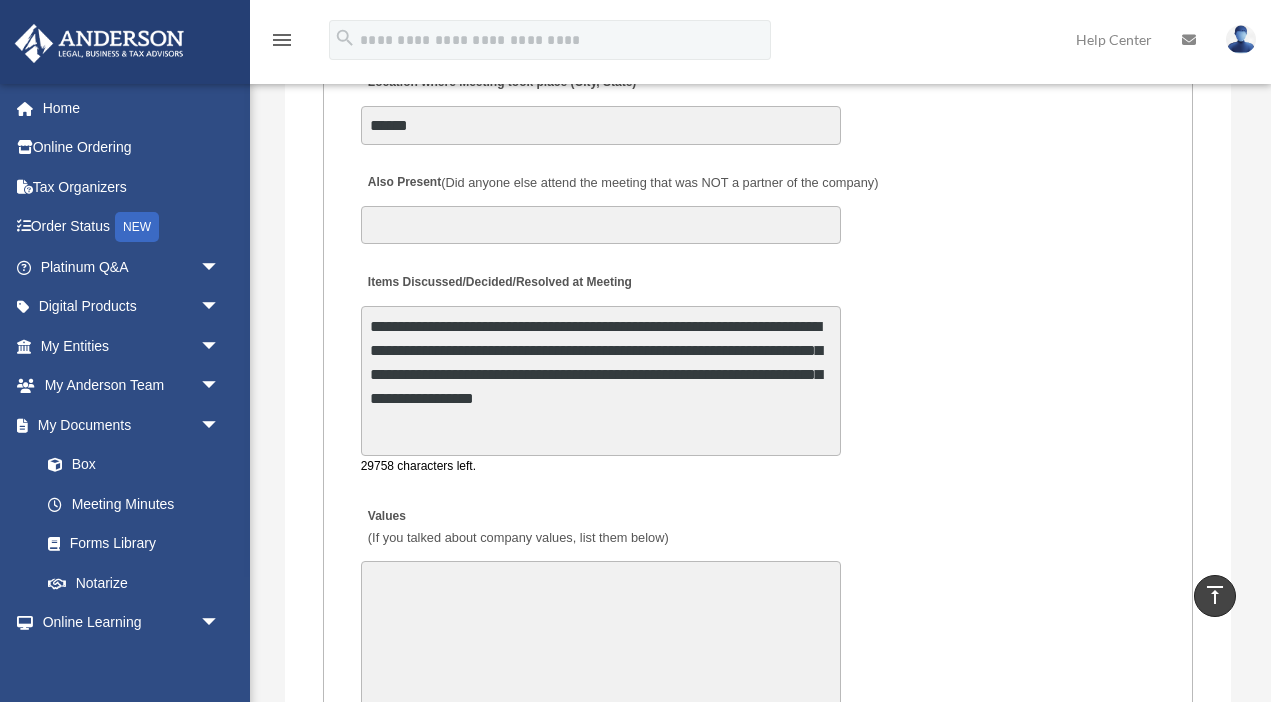 click on "**********" at bounding box center (601, 381) 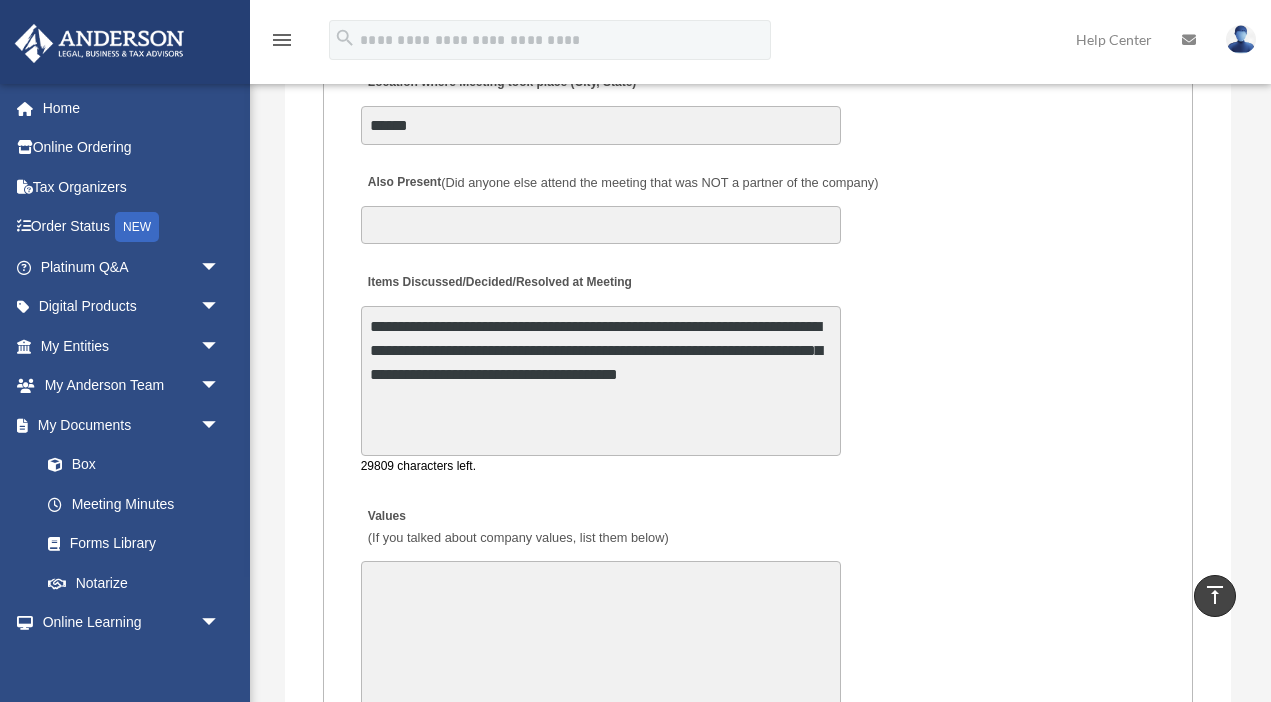 click on "**********" at bounding box center [601, 381] 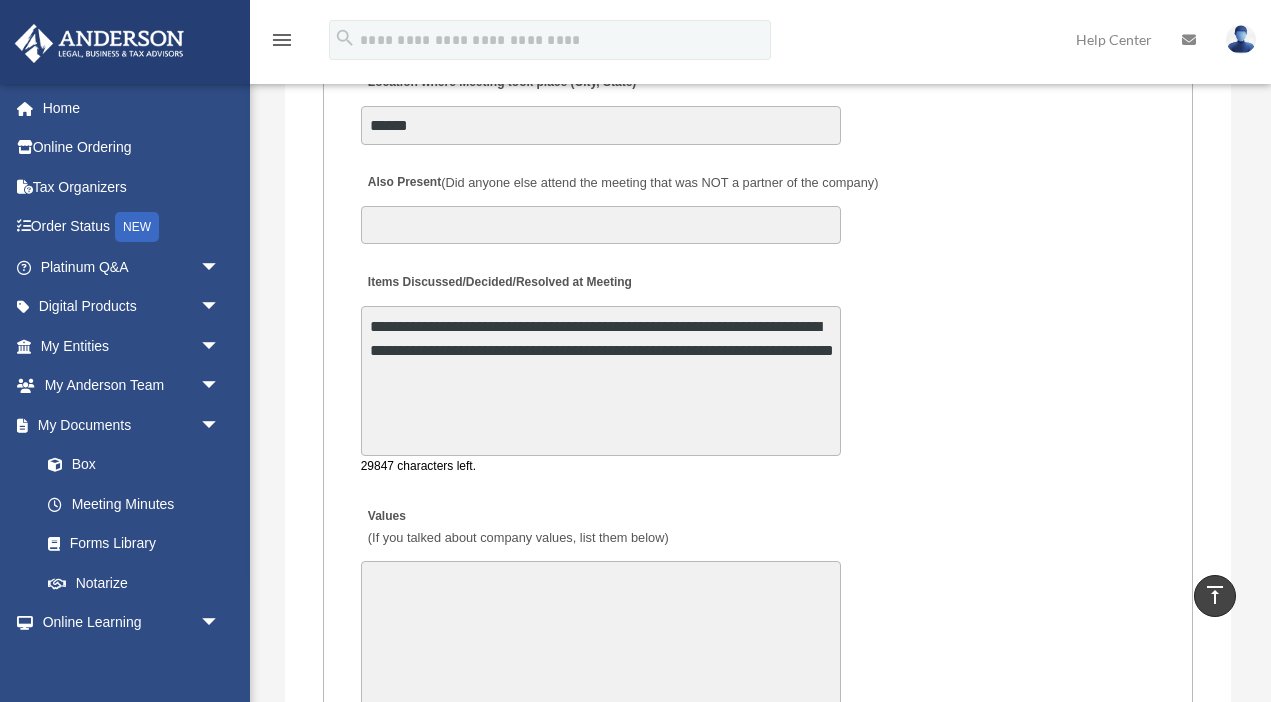 click on "**********" at bounding box center (601, 381) 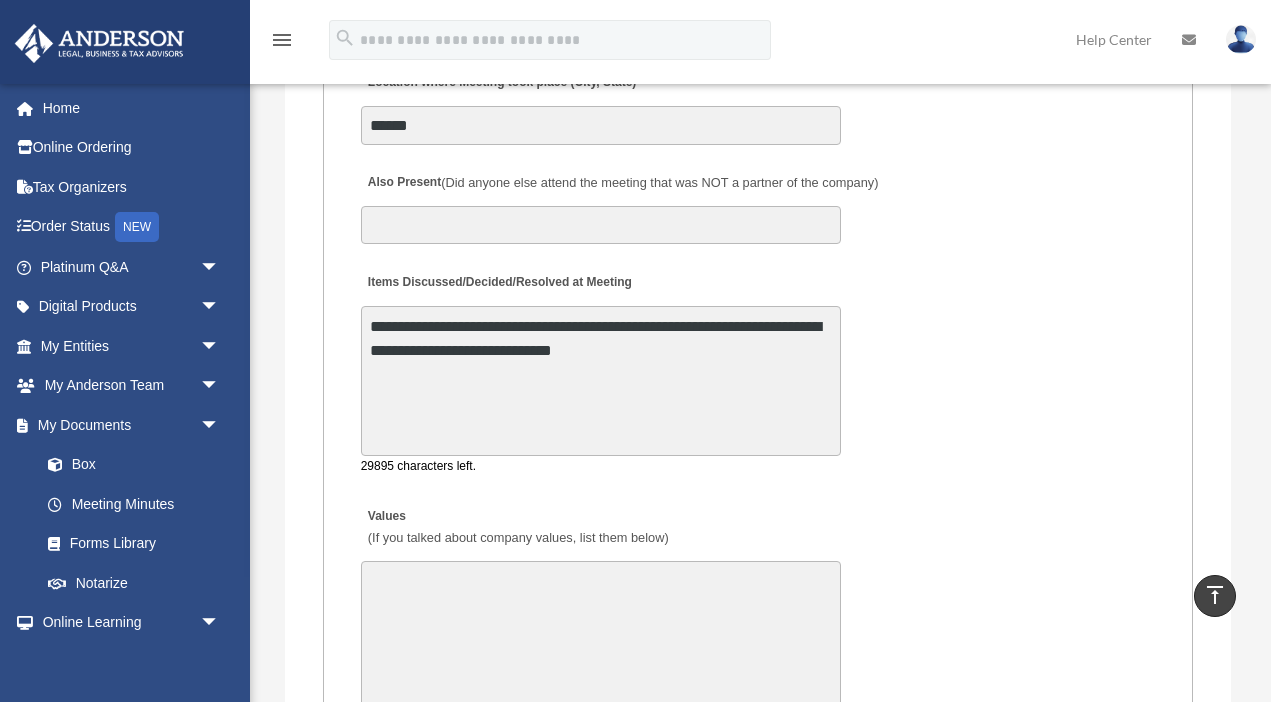 click on "**********" at bounding box center (601, 381) 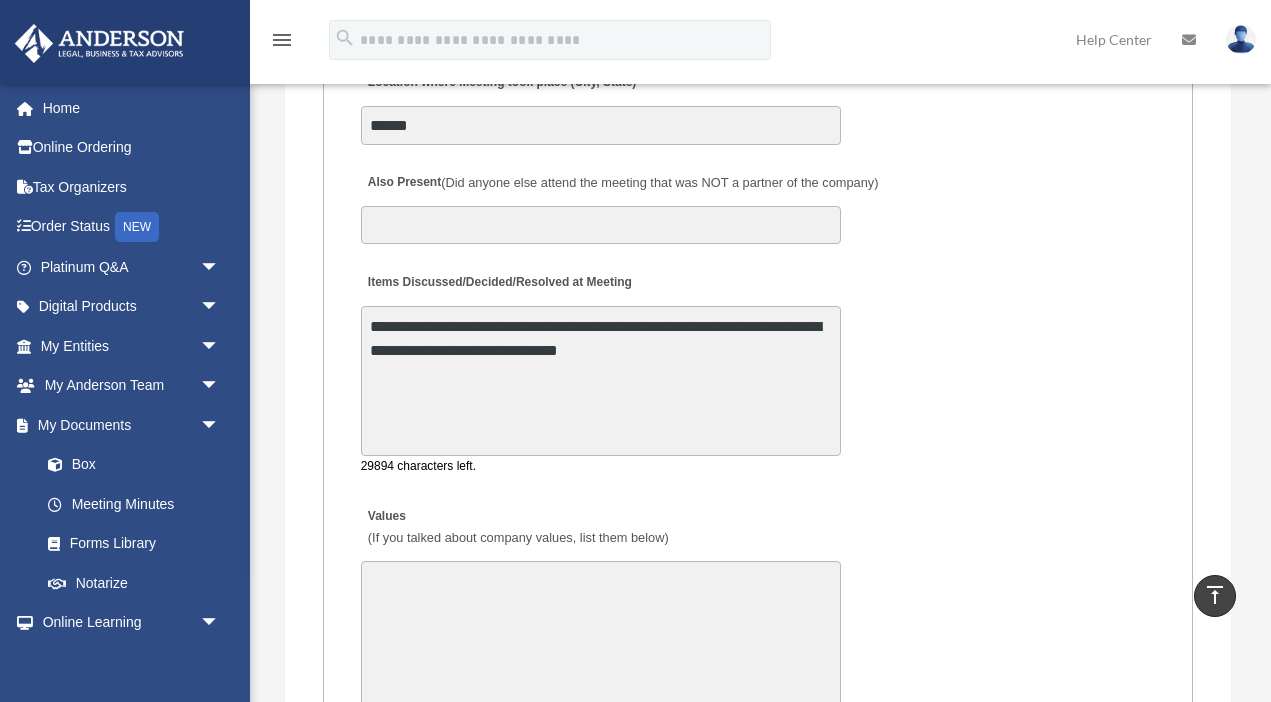 click on "**********" at bounding box center [601, 381] 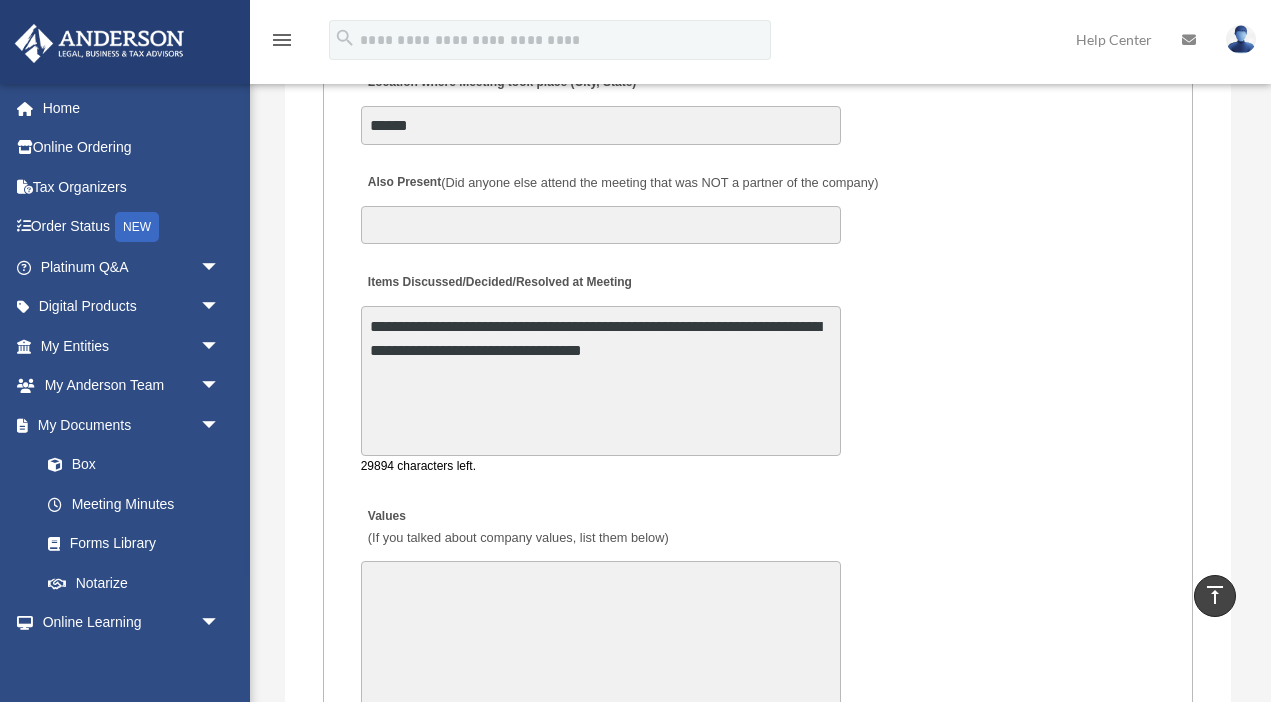 click on "**********" at bounding box center [601, 381] 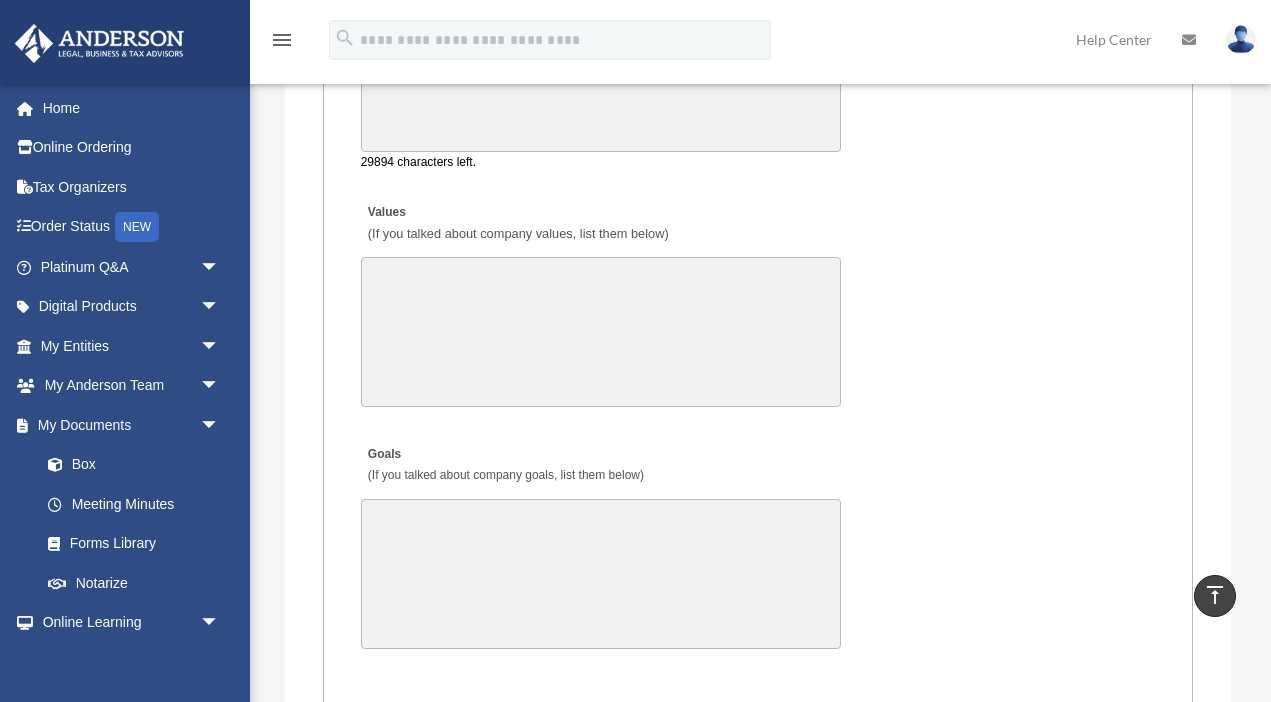 scroll, scrollTop: 4486, scrollLeft: 0, axis: vertical 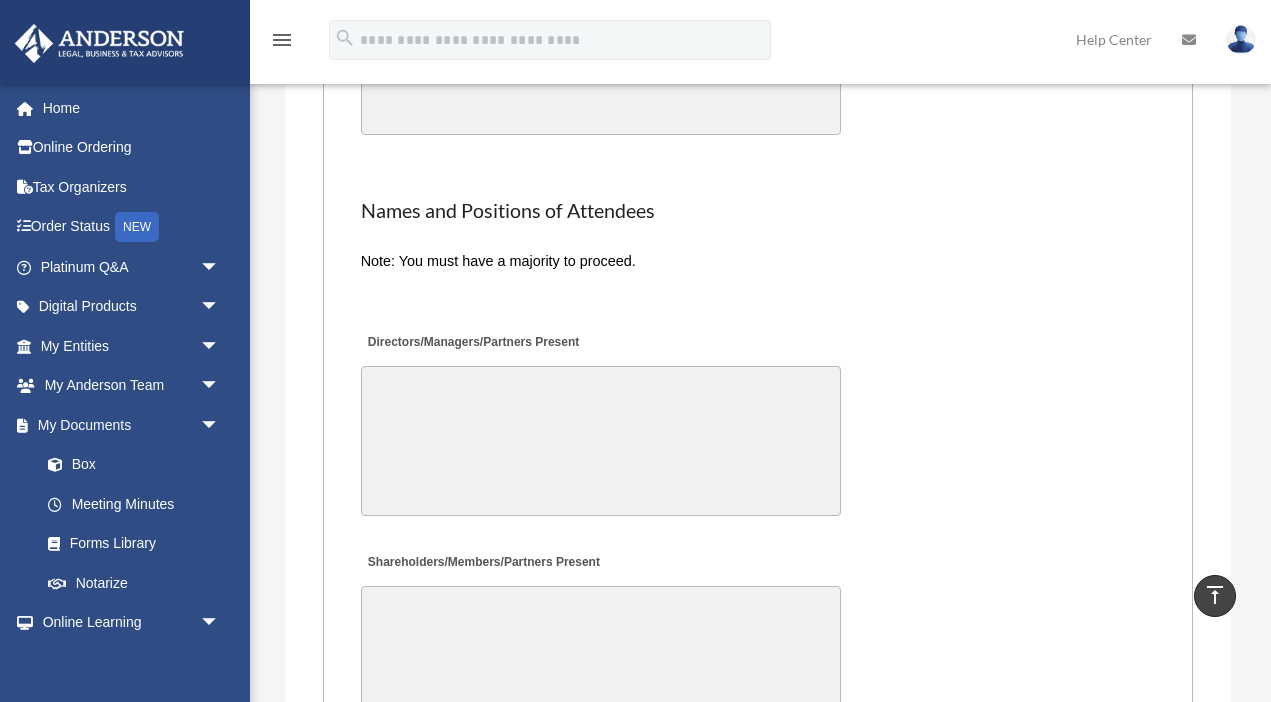 type on "**********" 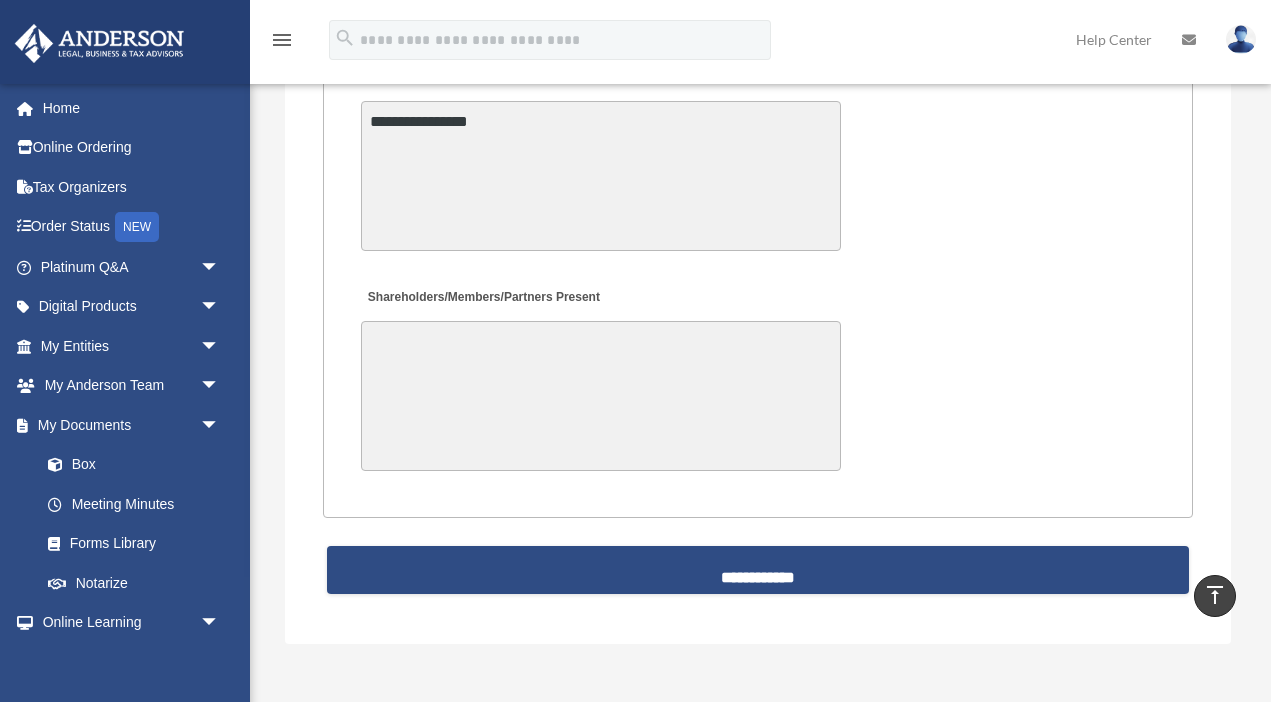 scroll, scrollTop: 5258, scrollLeft: 0, axis: vertical 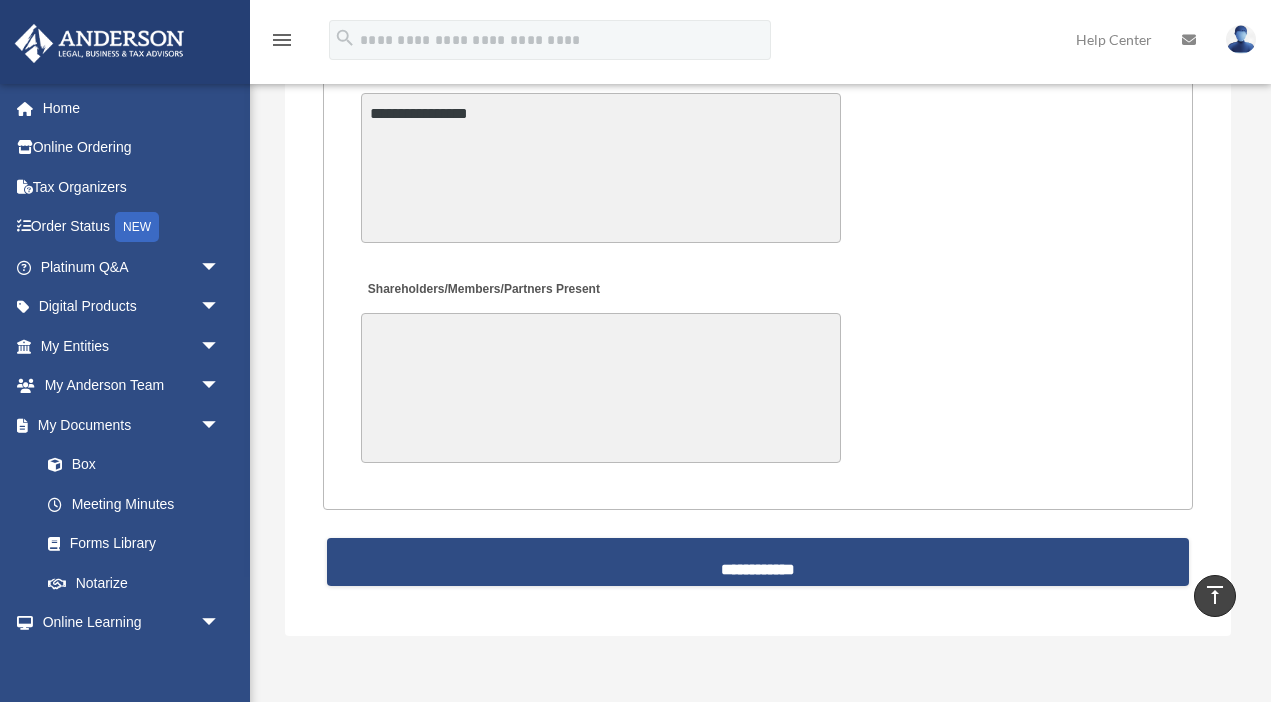 type on "**********" 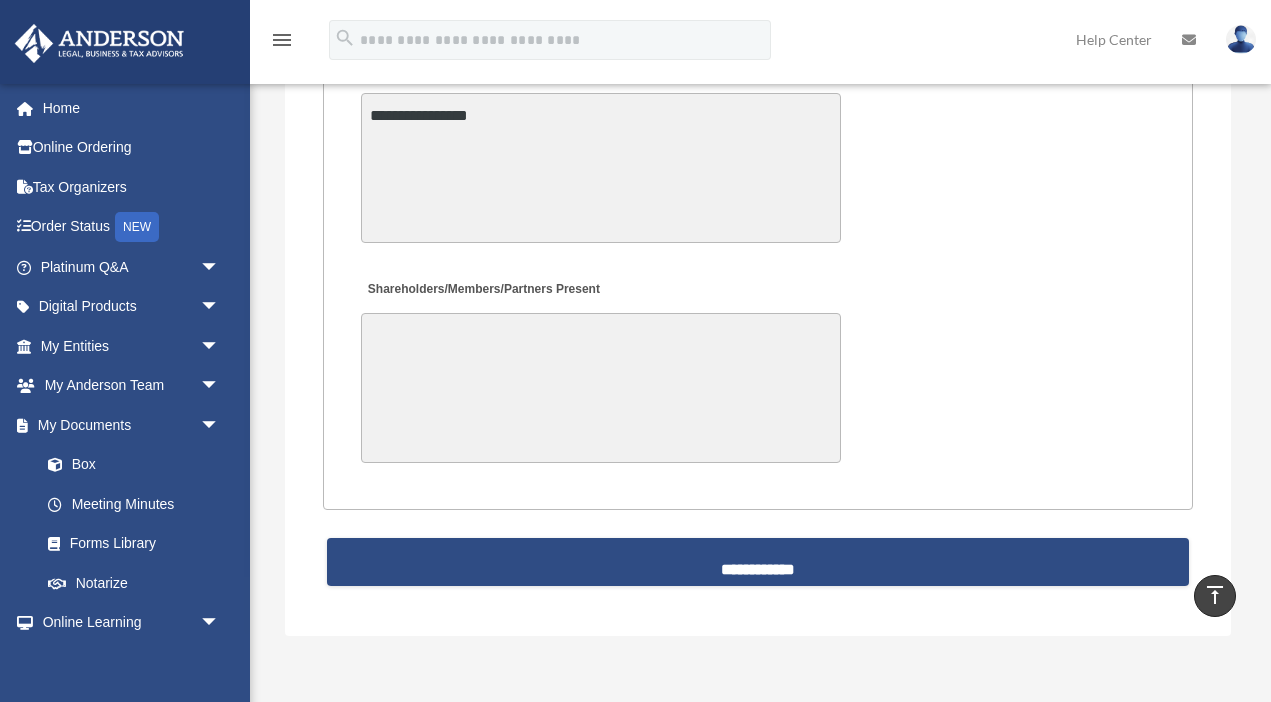 click on "Shareholders/Members/Partners Present" at bounding box center (601, 388) 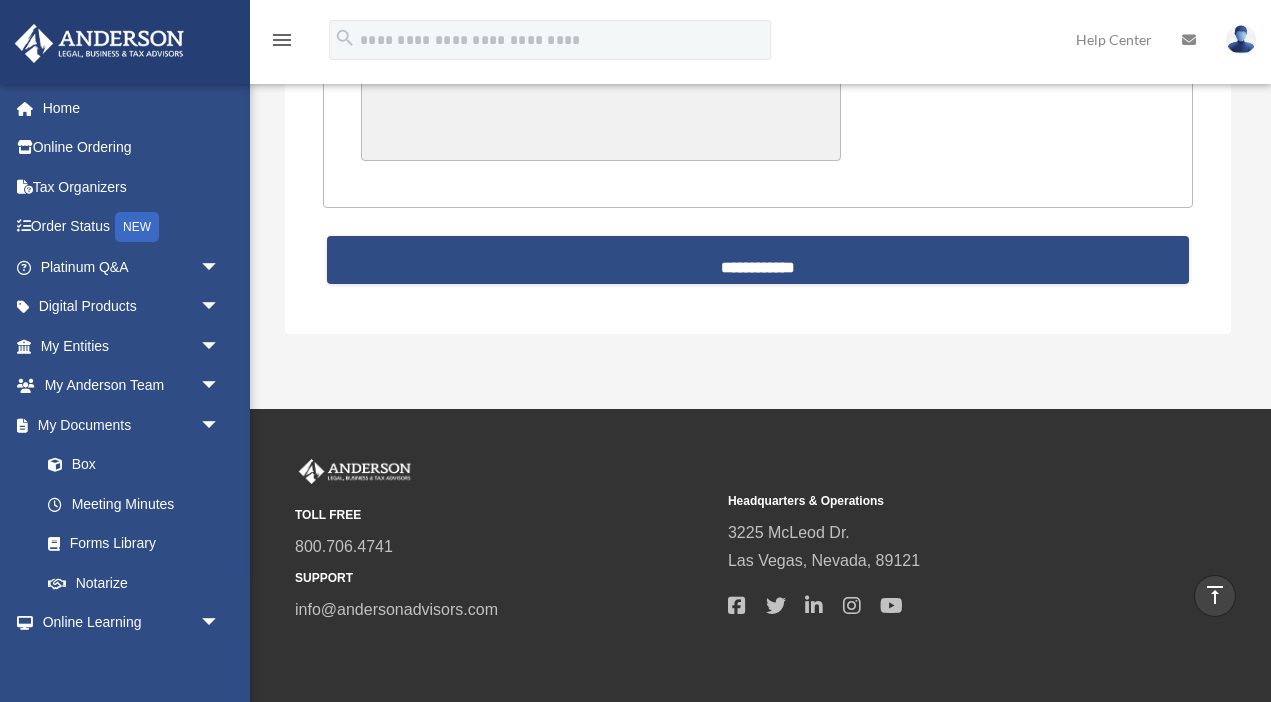 scroll, scrollTop: 5551, scrollLeft: 0, axis: vertical 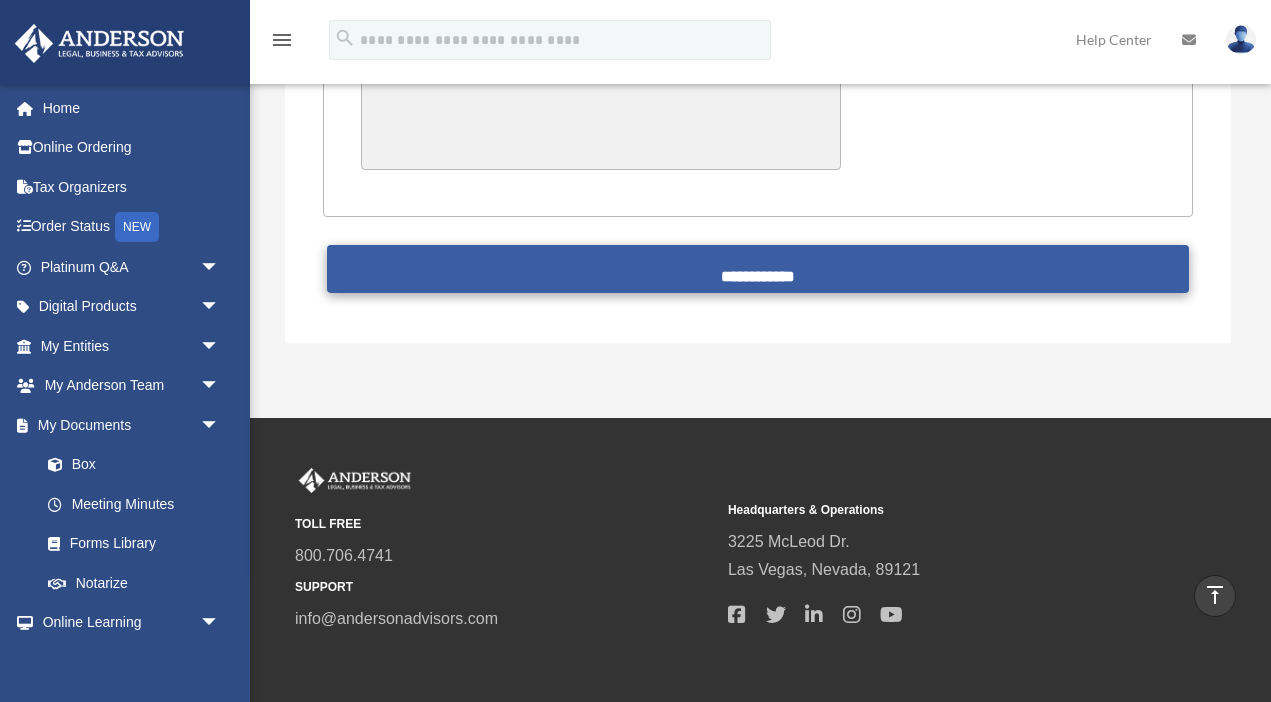 type on "**********" 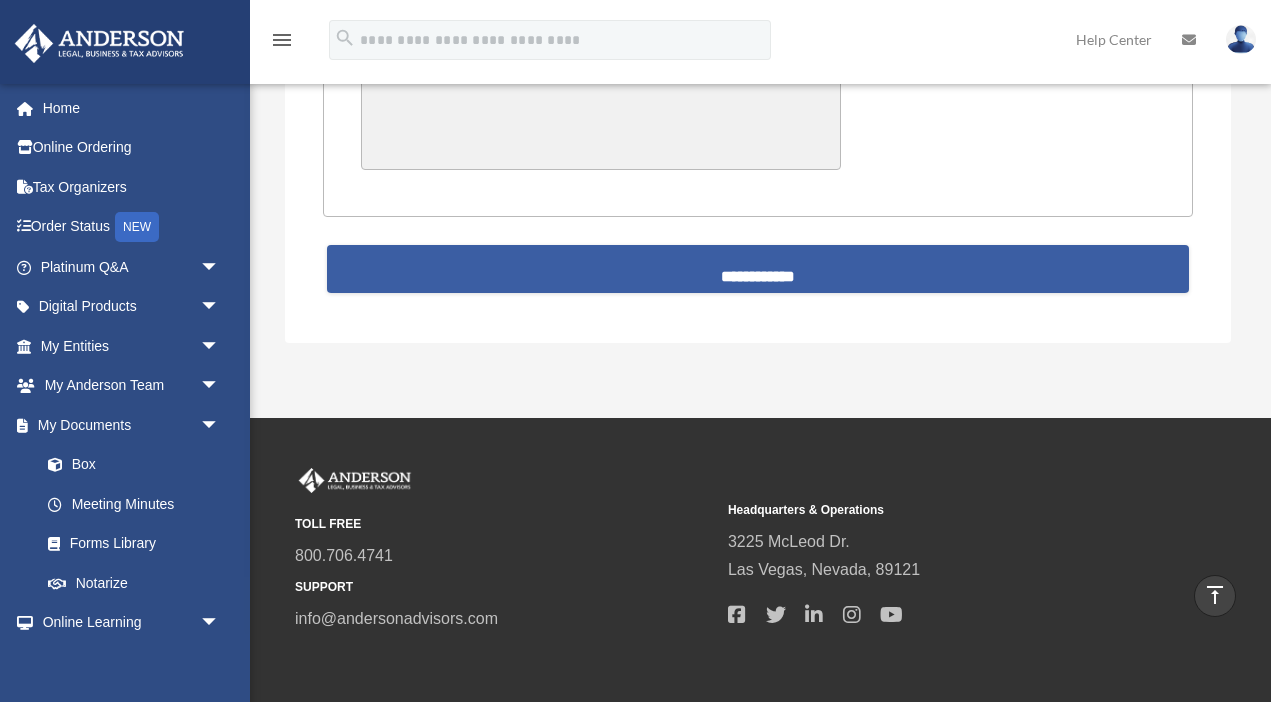 click on "**********" at bounding box center (758, 269) 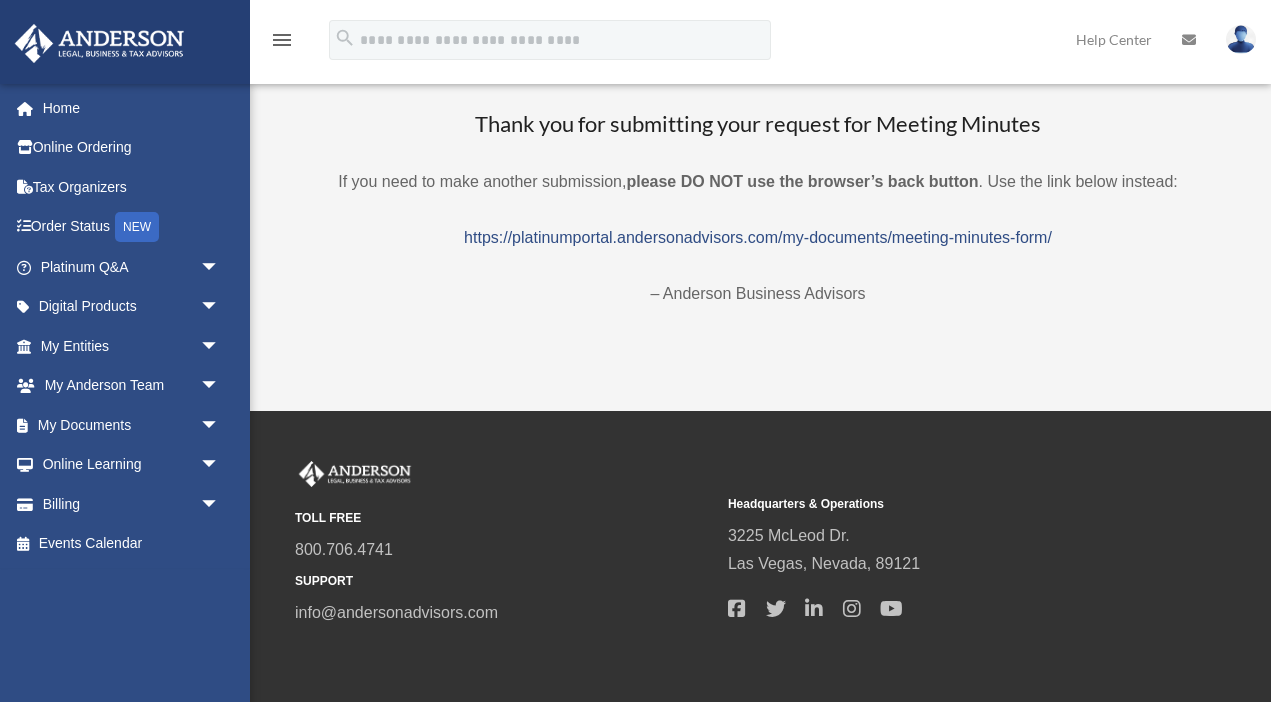 scroll, scrollTop: 0, scrollLeft: 0, axis: both 